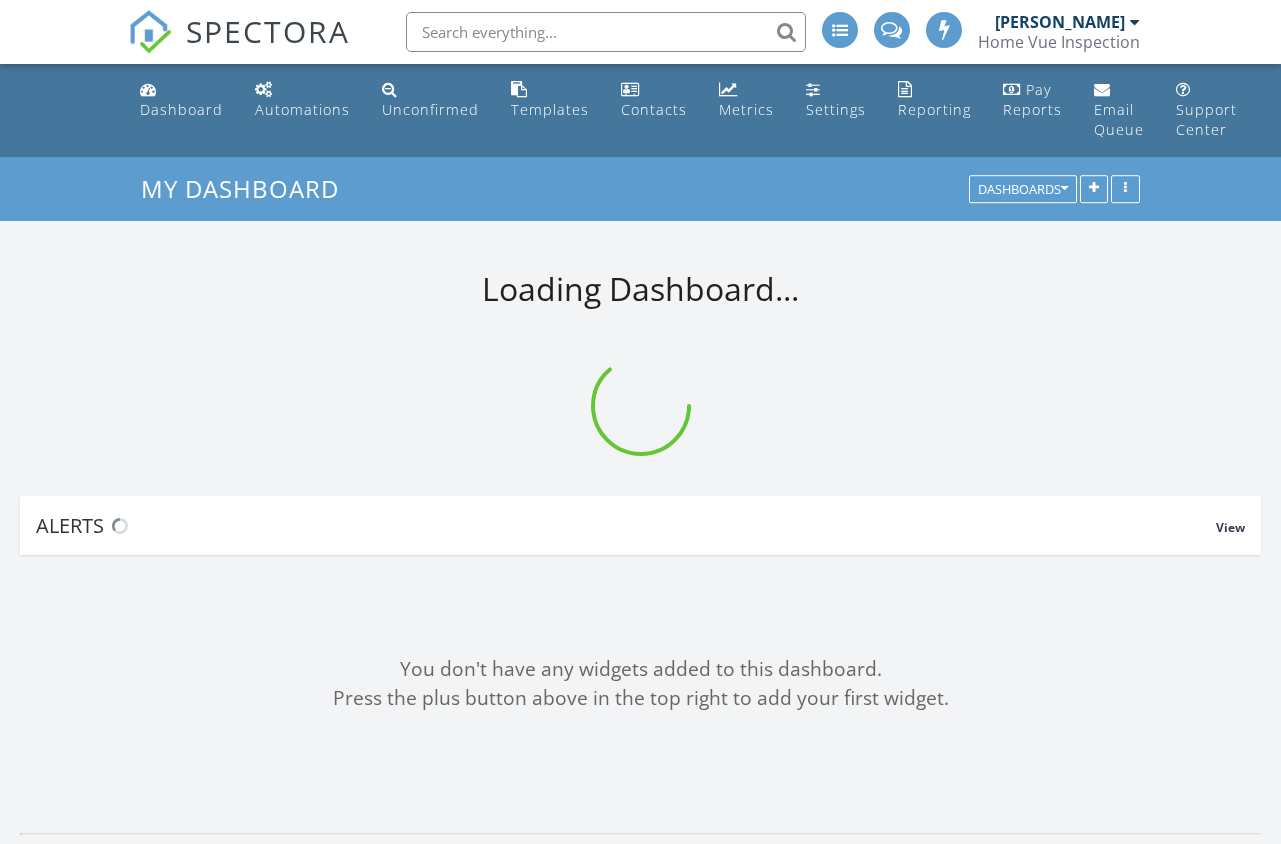 scroll, scrollTop: 0, scrollLeft: 0, axis: both 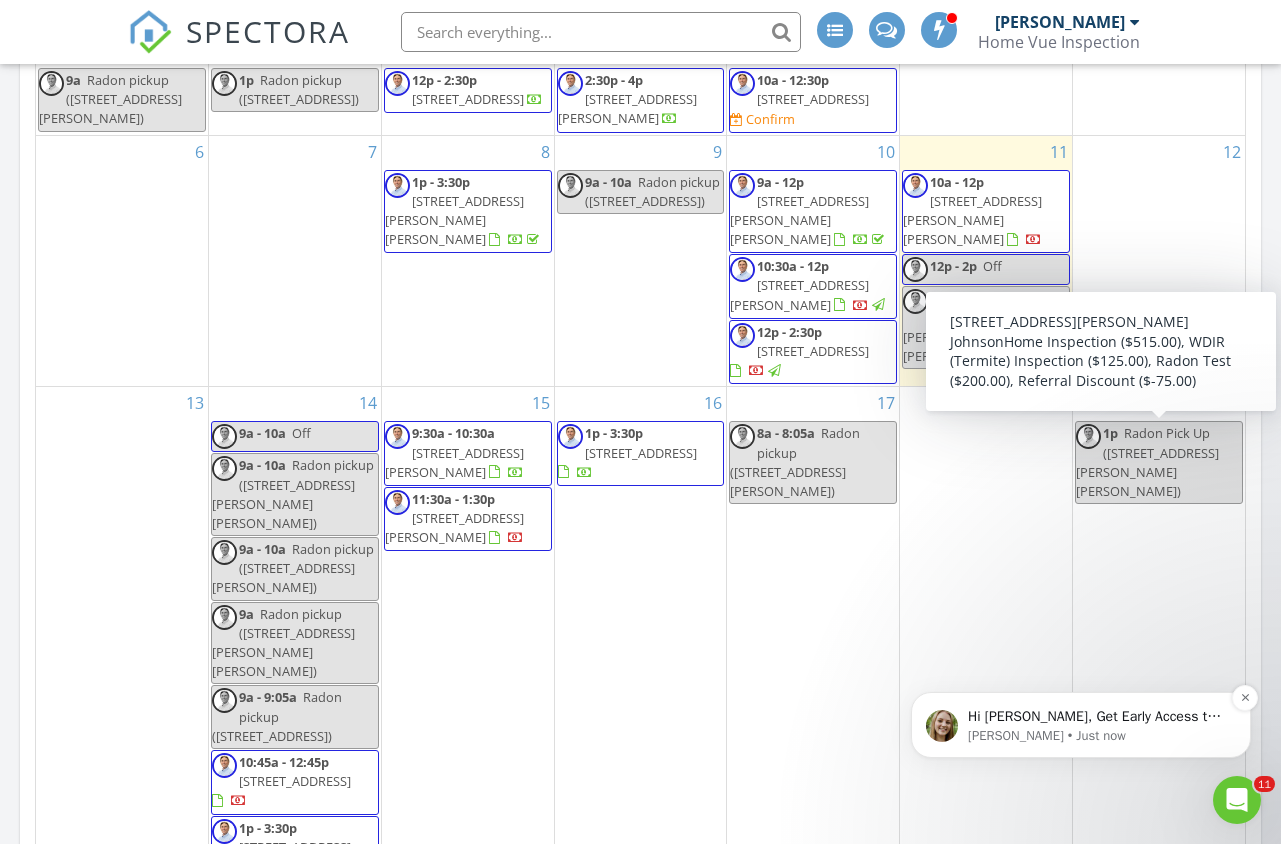 click on "Hi Michael, Get Early Access to New Report Writing Features &amp; Updates Want to be the first to try Spectora’s latest updates? Join our early access group and be the first to use new features before they’re released. Features and updates coming soon that you will get early access to include: Update: The upgraded Rapid Fire Camera, New: Photo preview before adding images to a report, New: The .5 camera lens" at bounding box center [1097, 717] 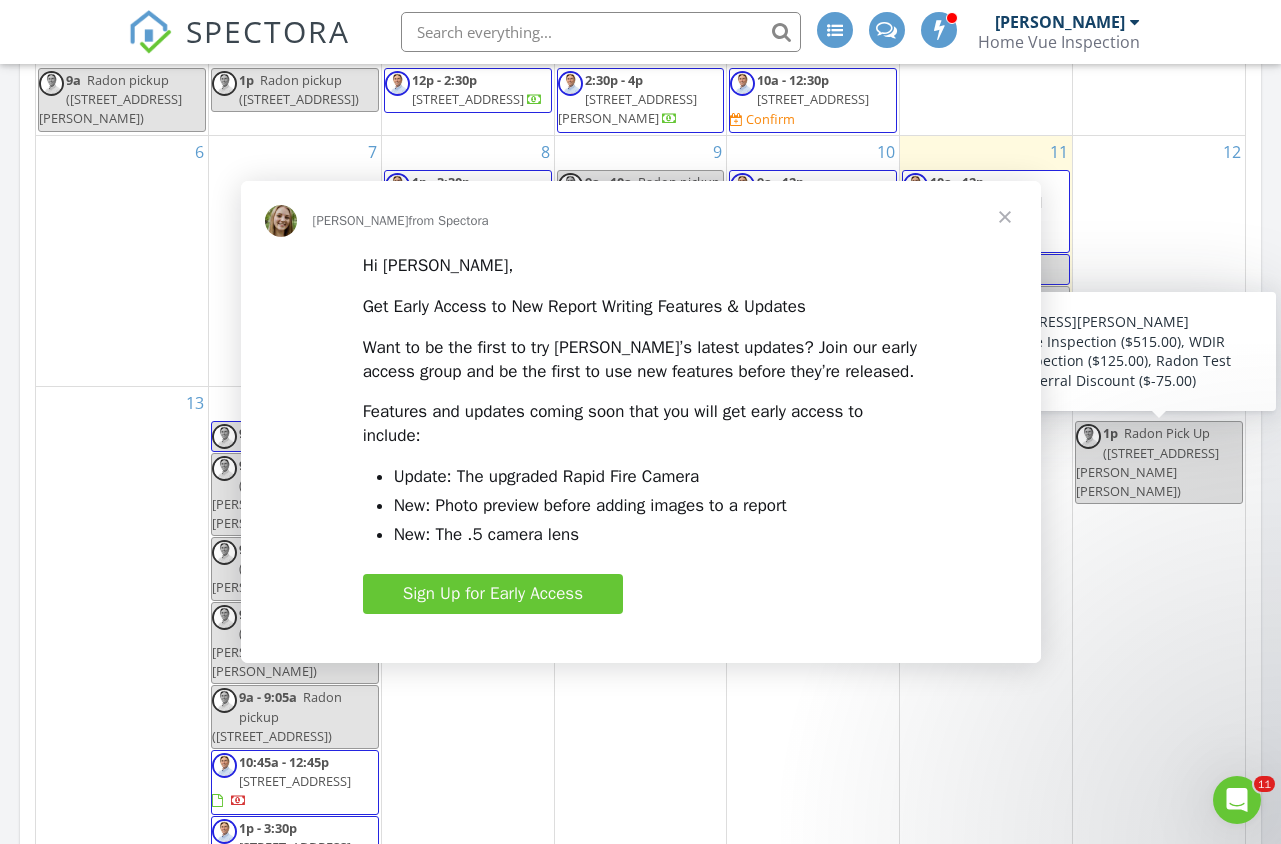 scroll, scrollTop: 0, scrollLeft: 0, axis: both 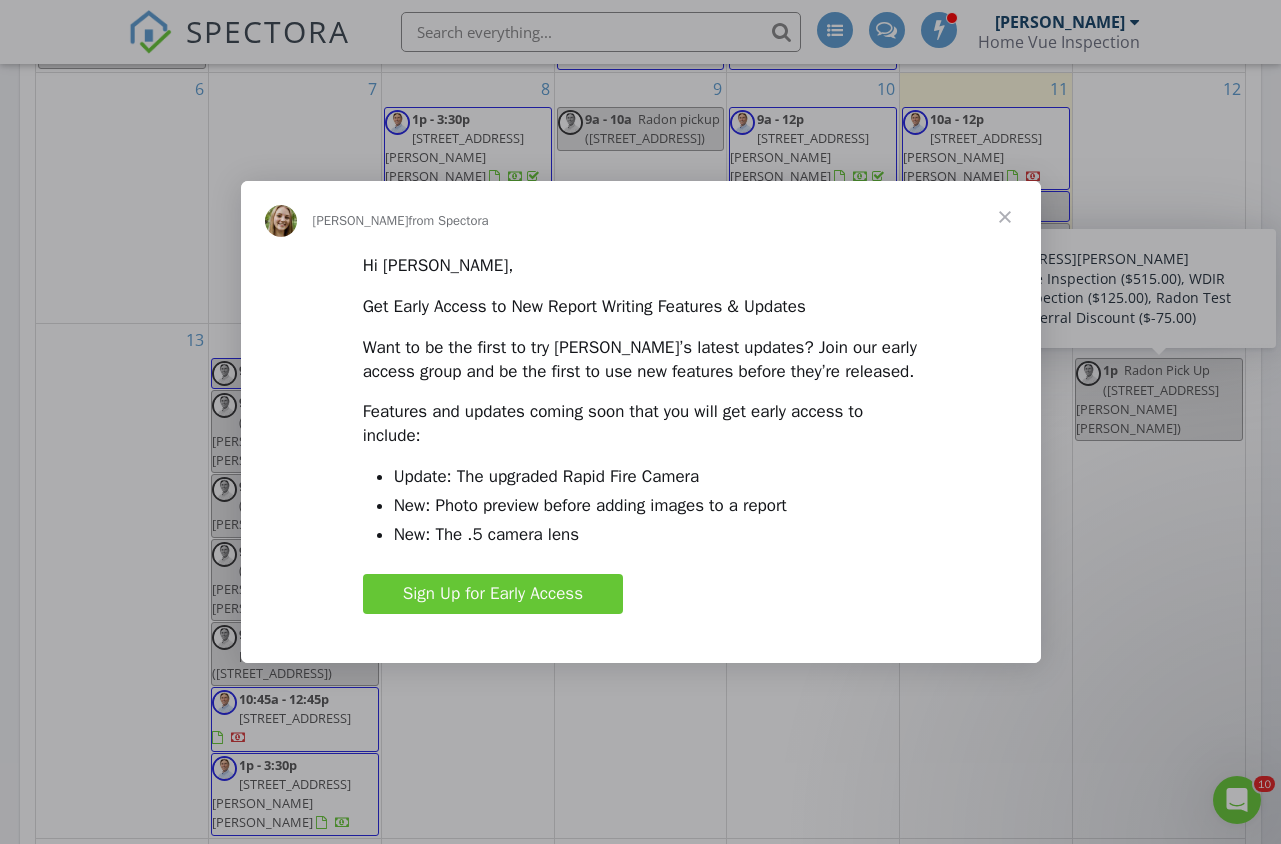 click on "Sign Up for Early Access" at bounding box center [493, 593] 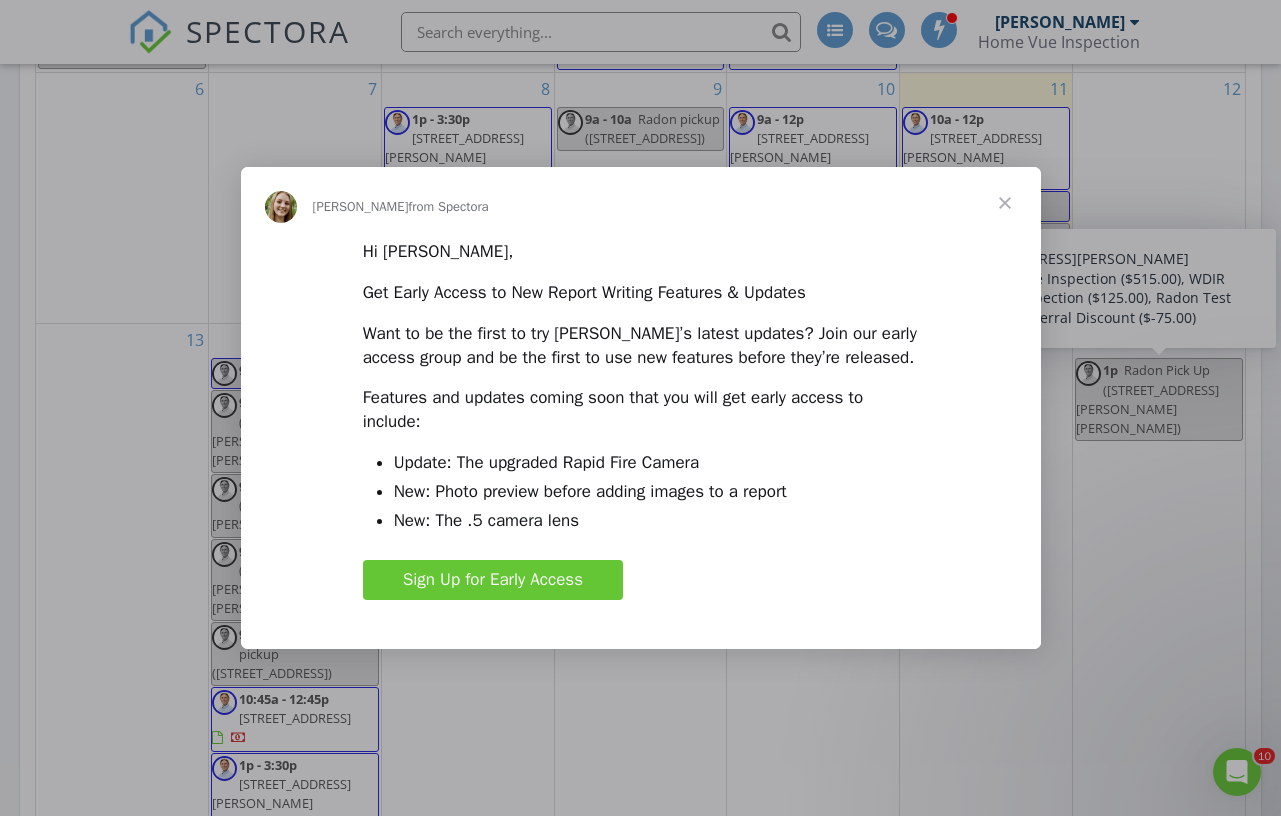 click at bounding box center [1005, 203] 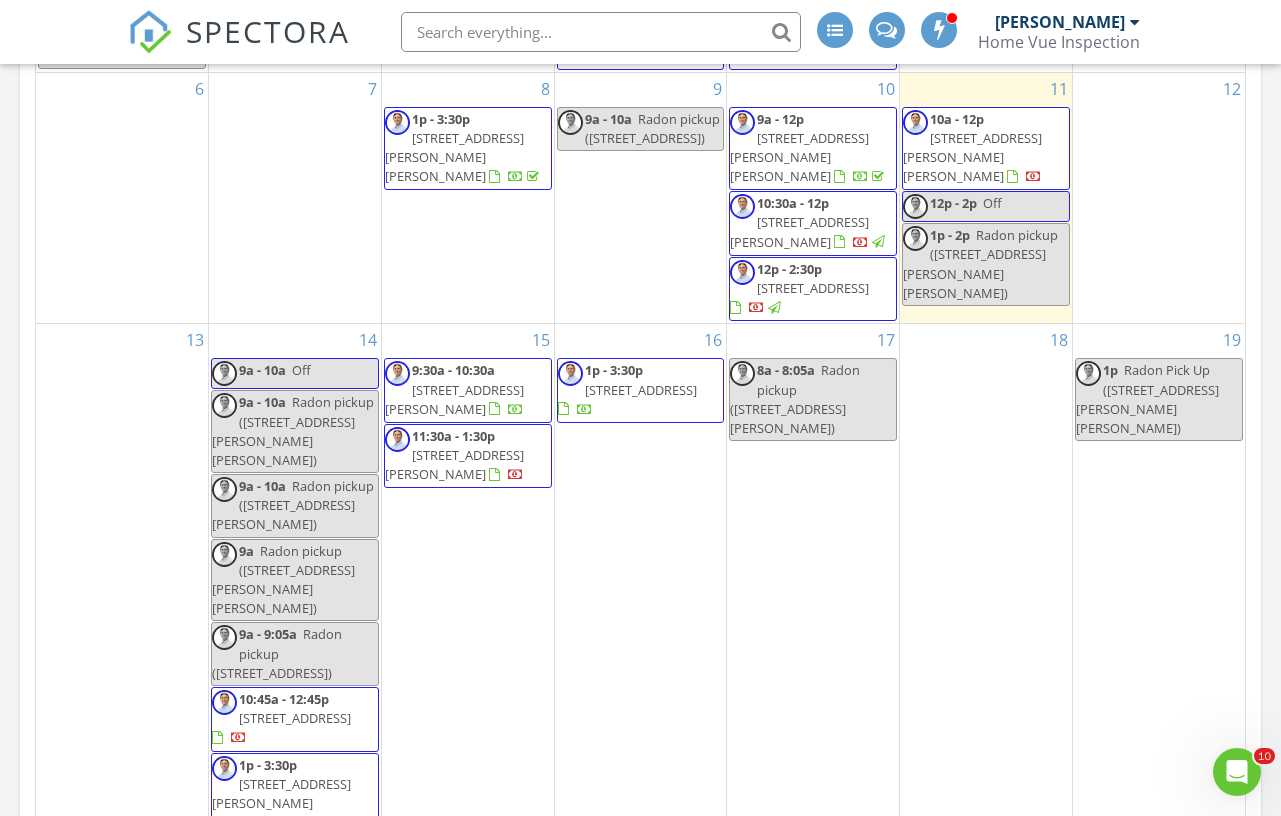 click on "[PERSON_NAME]" at bounding box center (1060, 22) 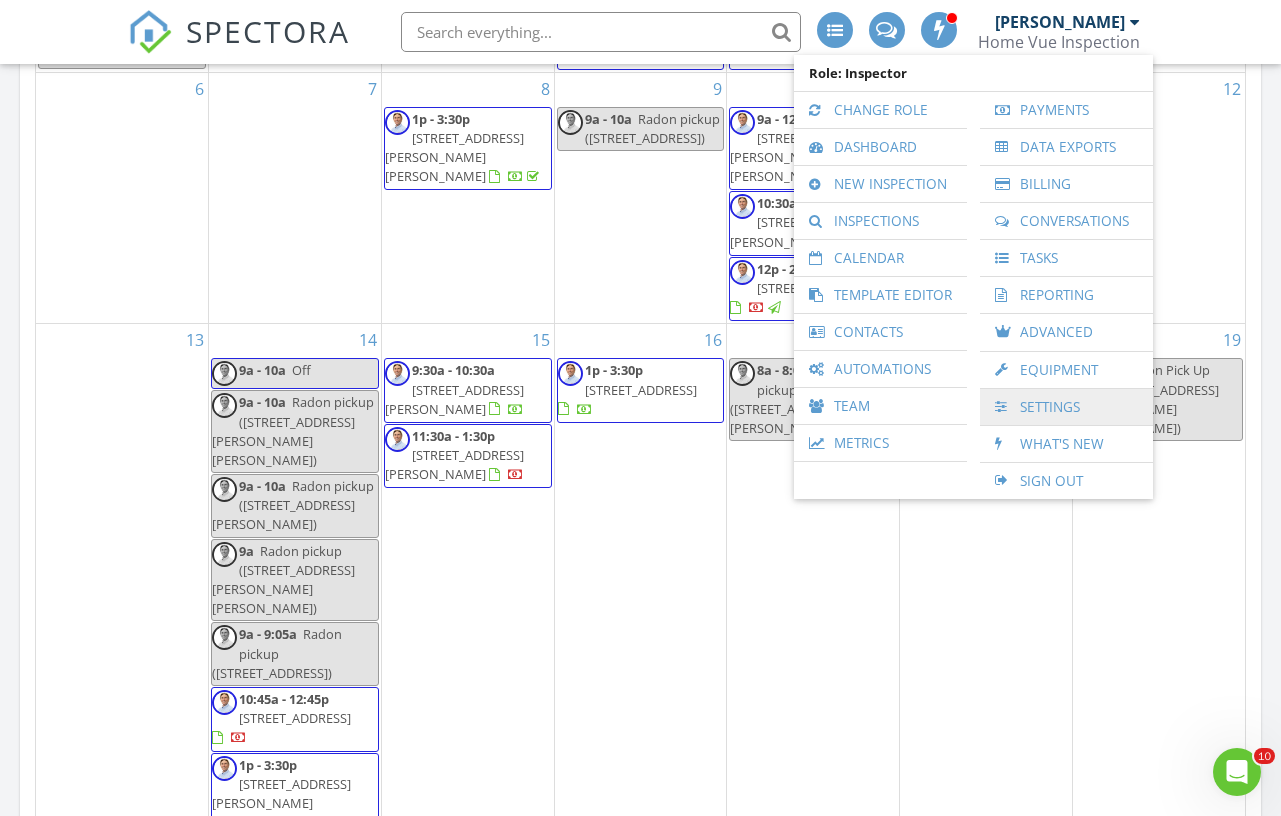click on "Settings" at bounding box center [1066, 407] 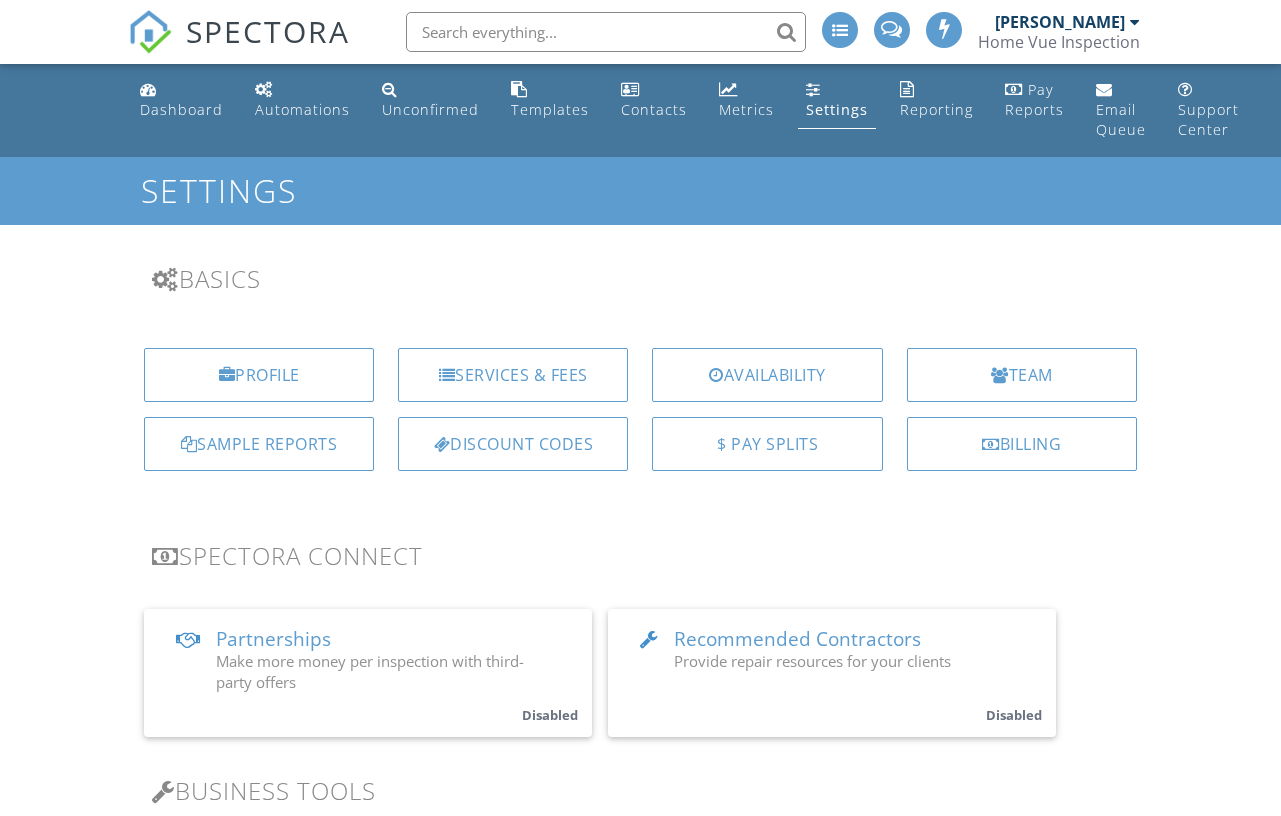 scroll, scrollTop: 0, scrollLeft: 0, axis: both 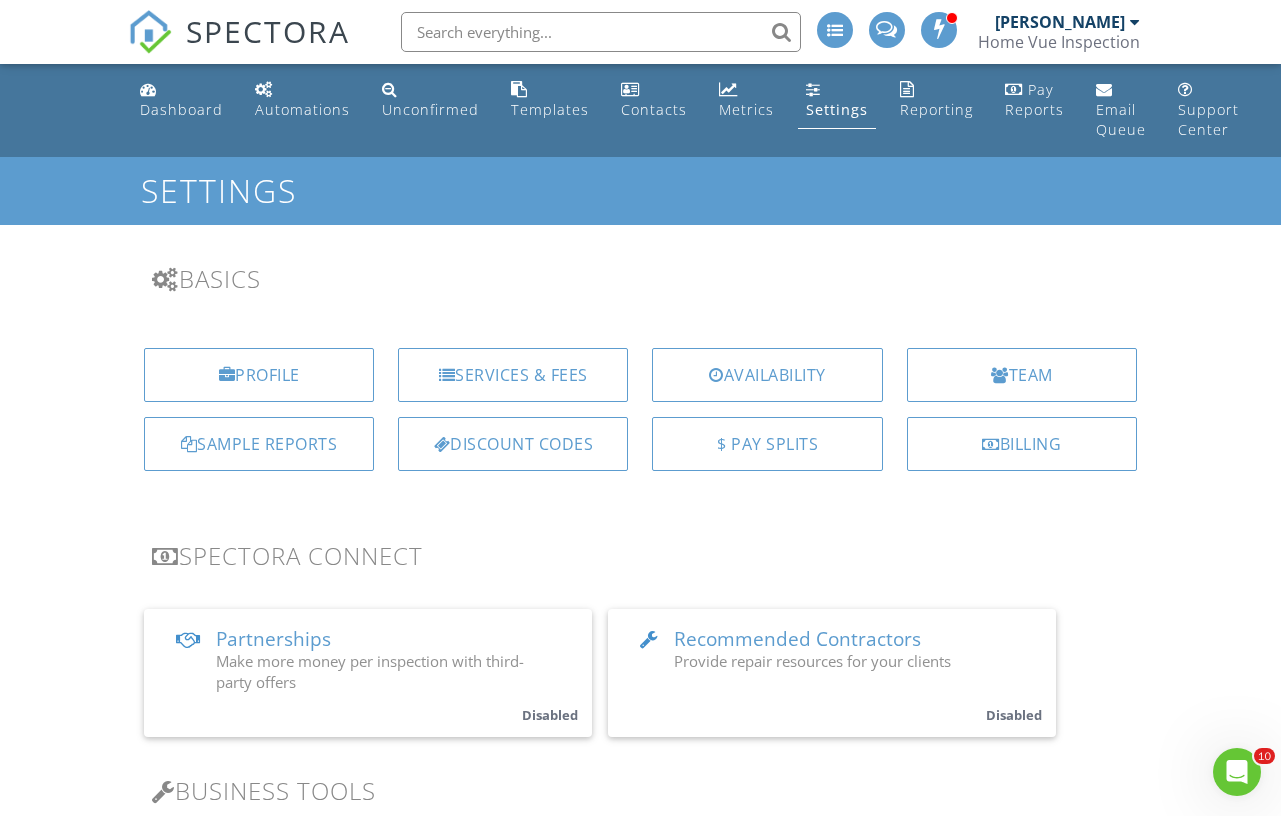 click on "[PERSON_NAME]" at bounding box center (1067, 22) 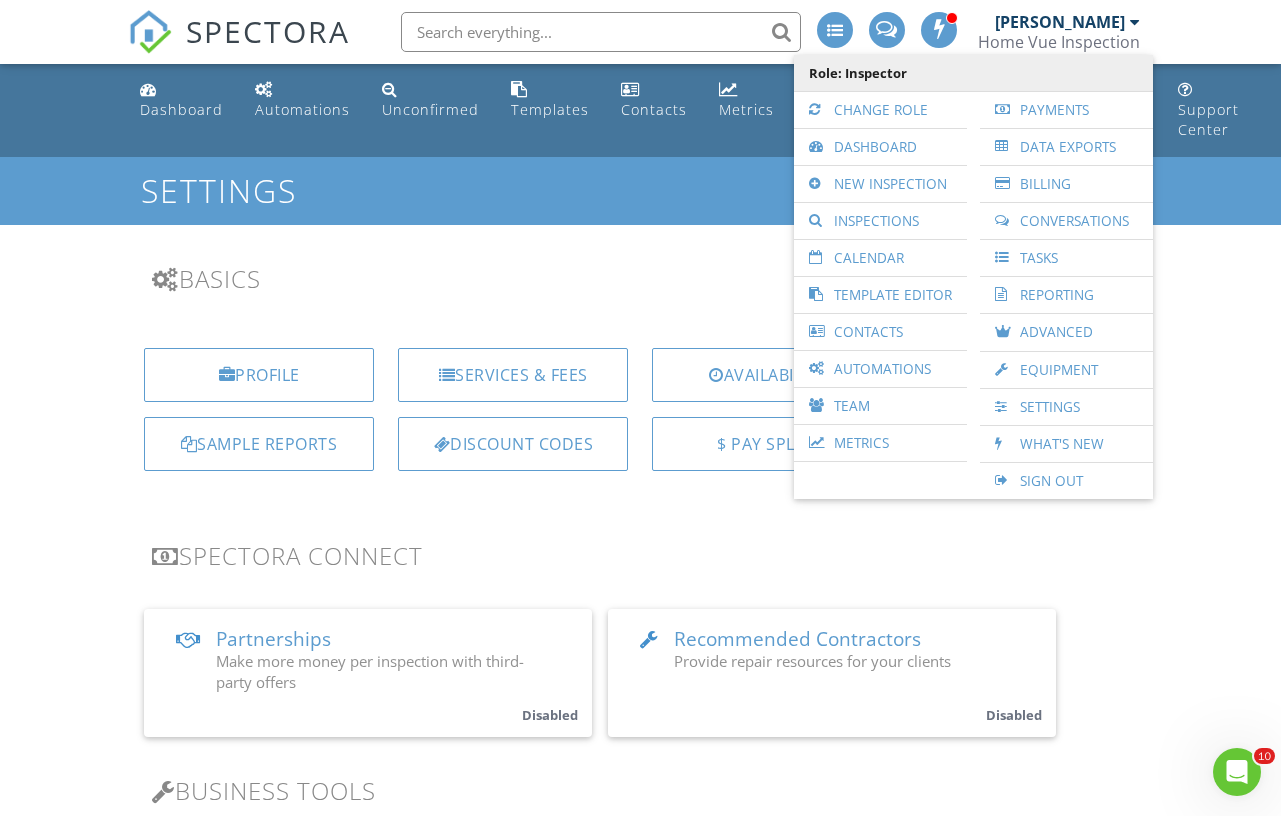 click on "Role:
Inspector" at bounding box center (973, 73) 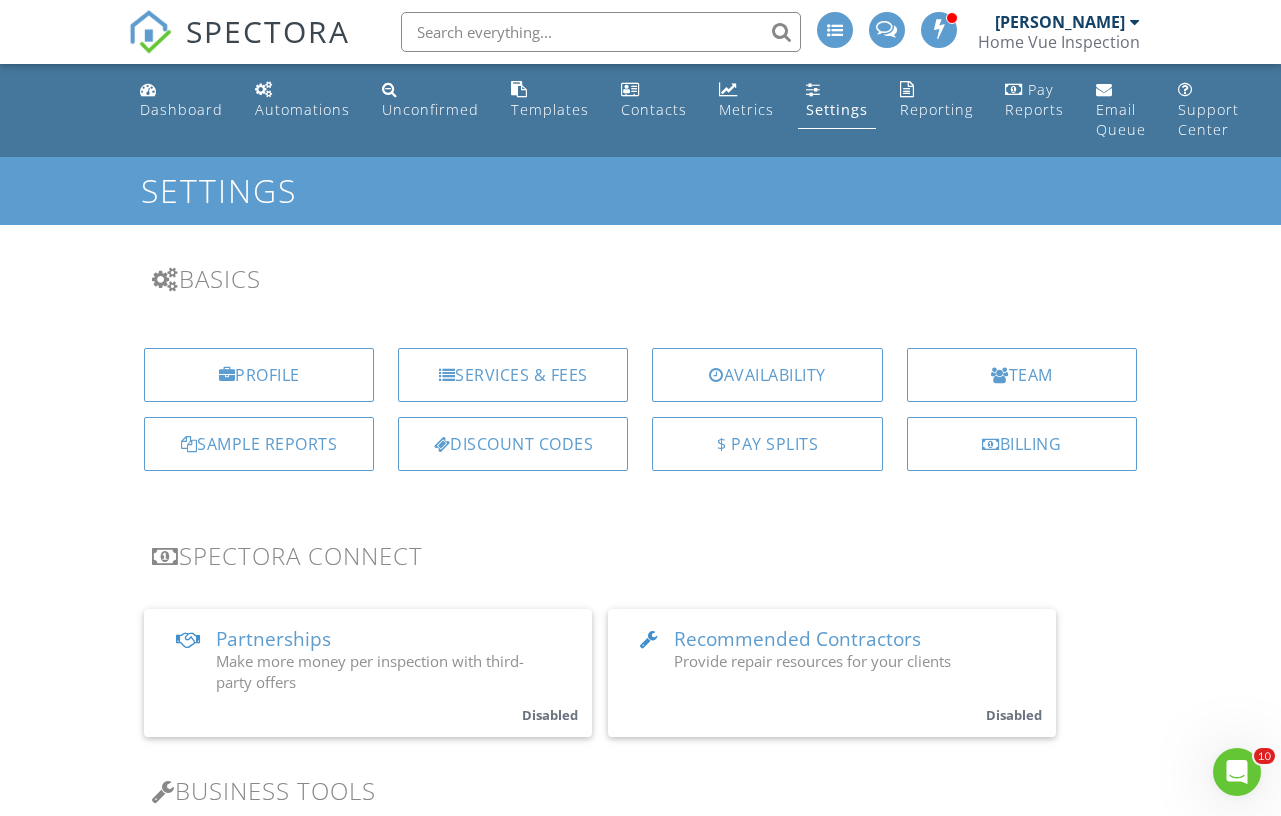 click on "[PERSON_NAME]" at bounding box center [1060, 22] 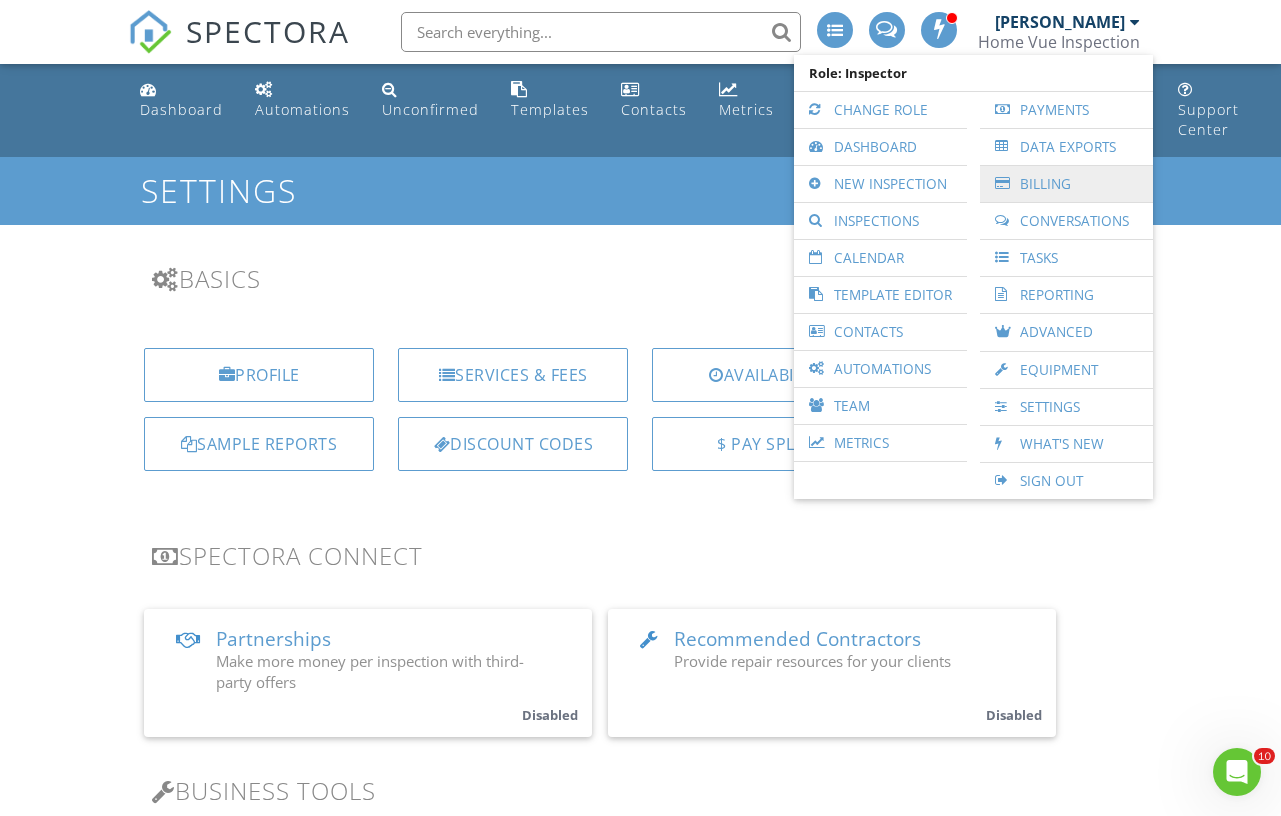 click on "Billing" at bounding box center (1066, 184) 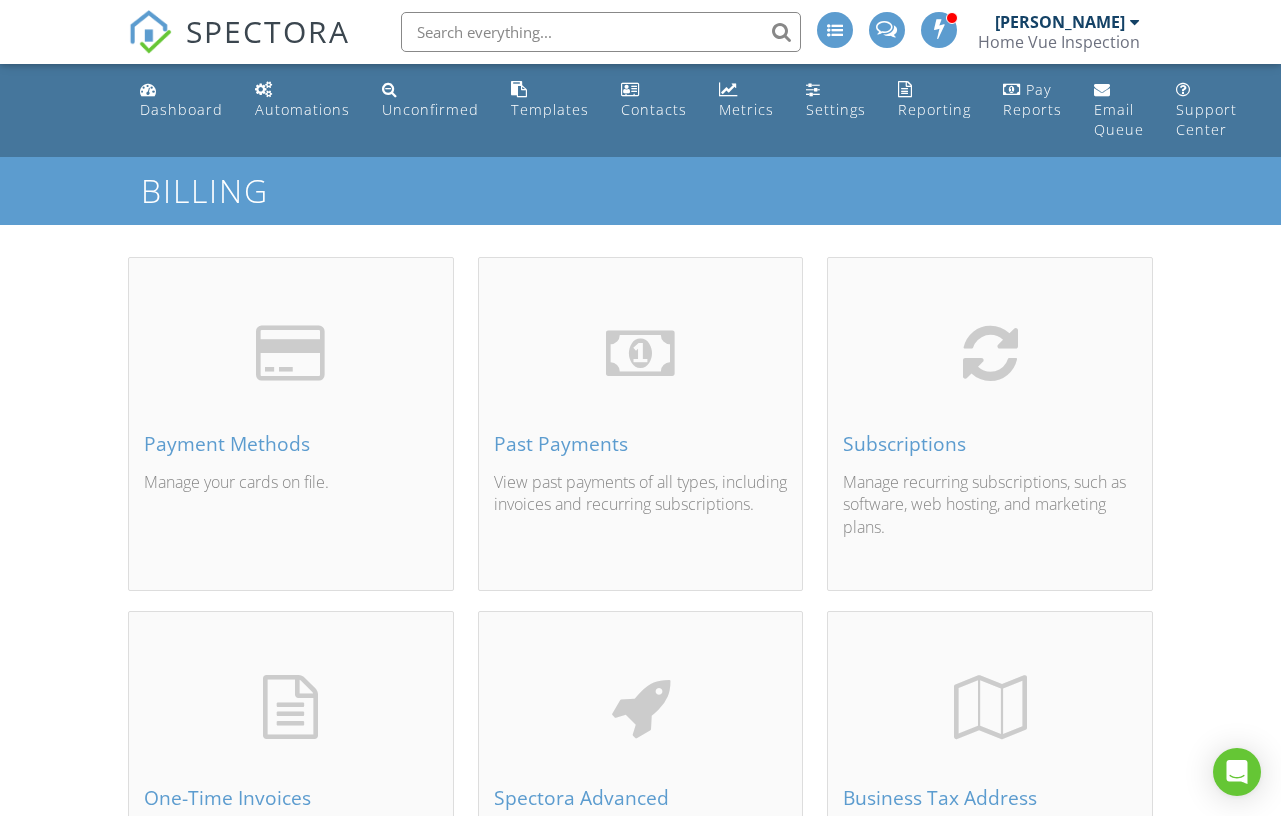 scroll, scrollTop: 0, scrollLeft: 0, axis: both 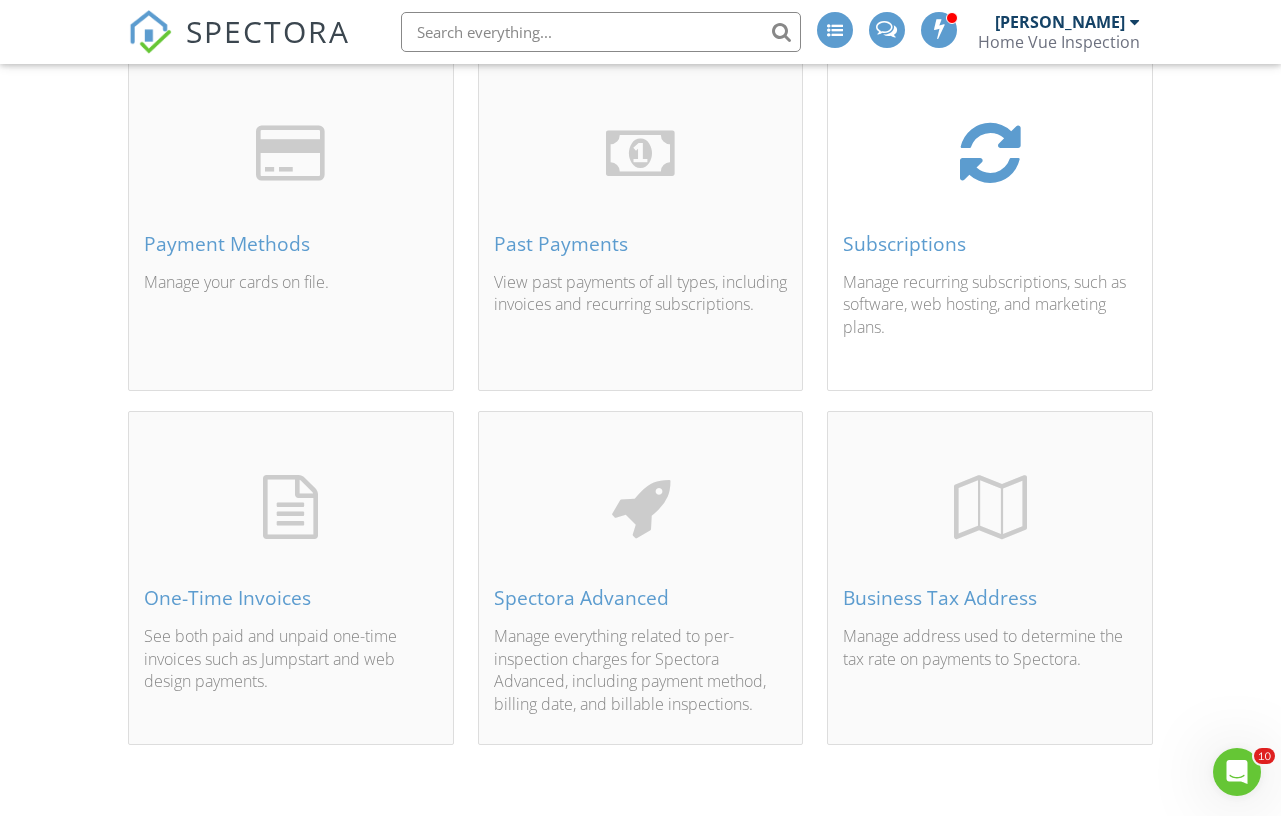 click on "Subscriptions" at bounding box center [990, 244] 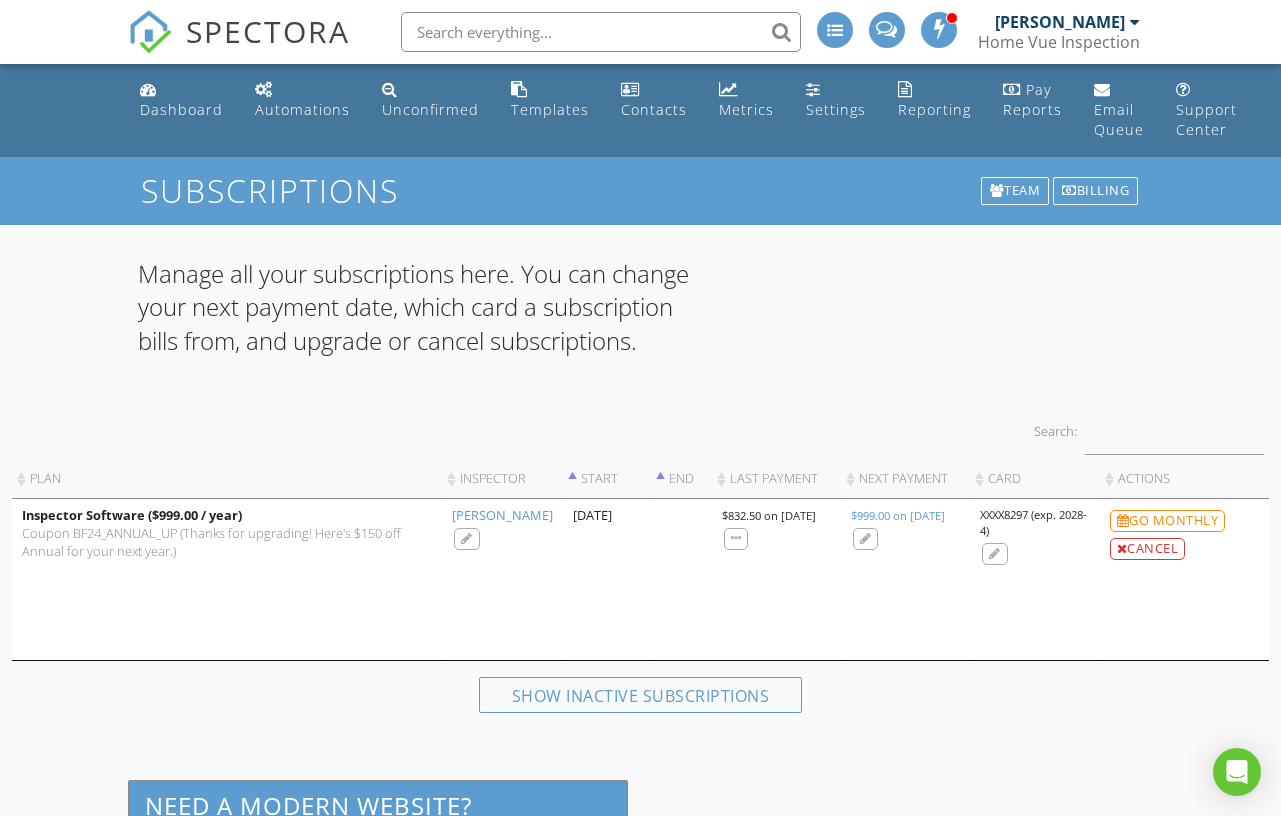 scroll, scrollTop: 0, scrollLeft: 0, axis: both 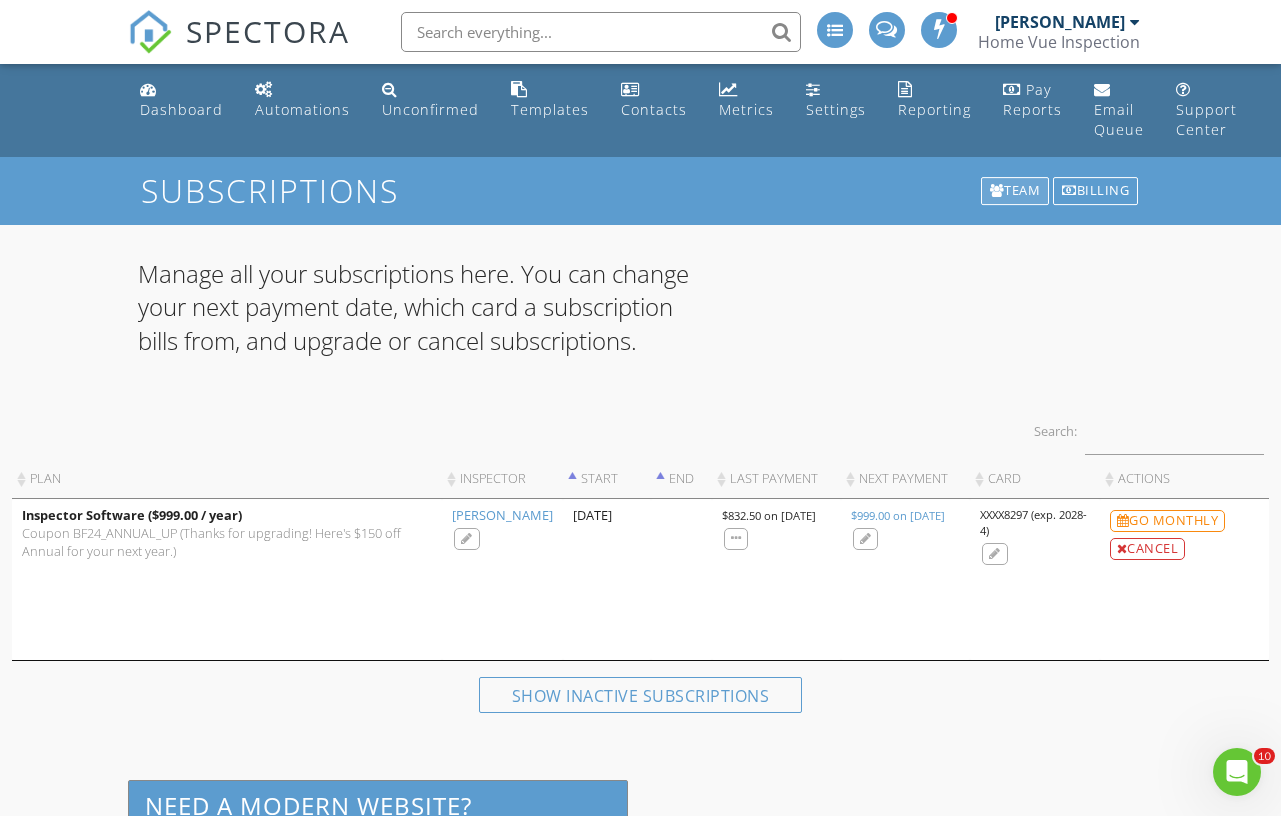 click on "Team" at bounding box center (1015, 191) 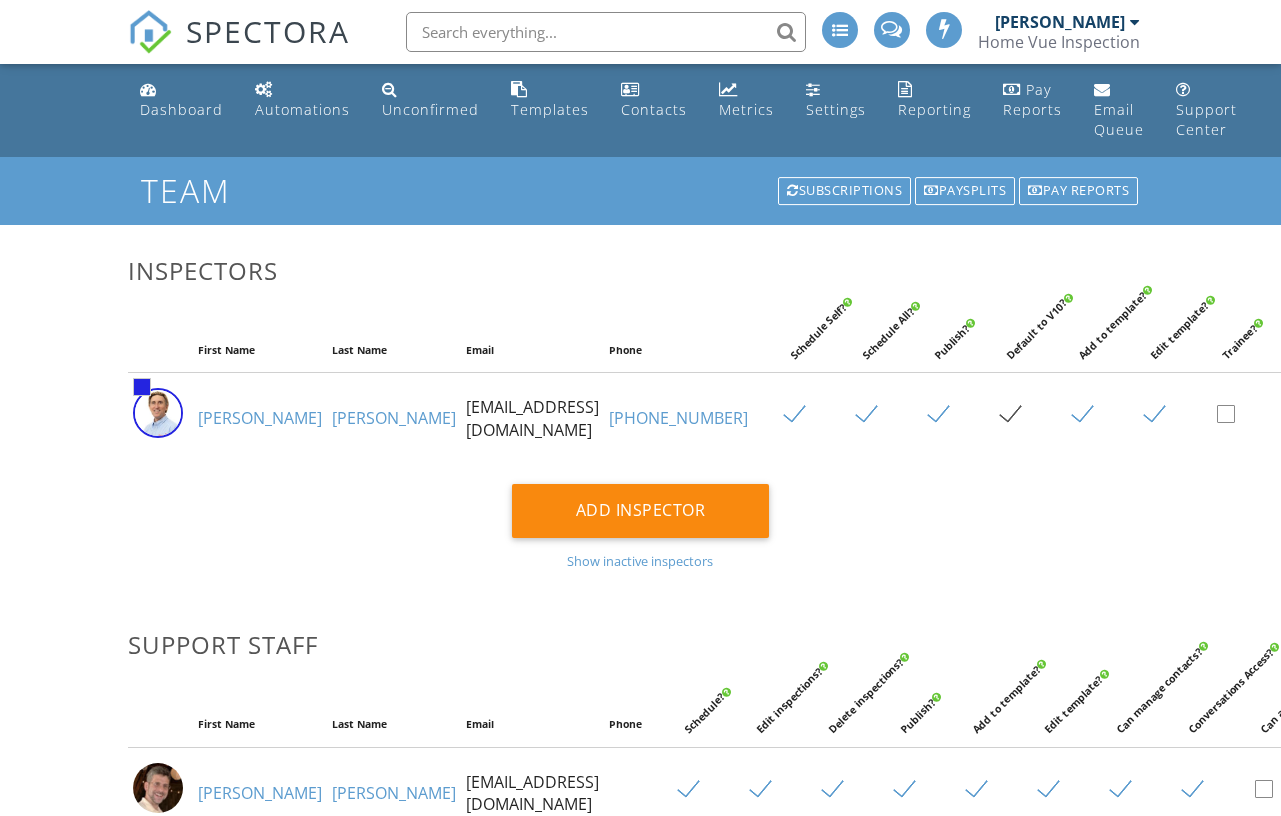 scroll, scrollTop: 0, scrollLeft: 0, axis: both 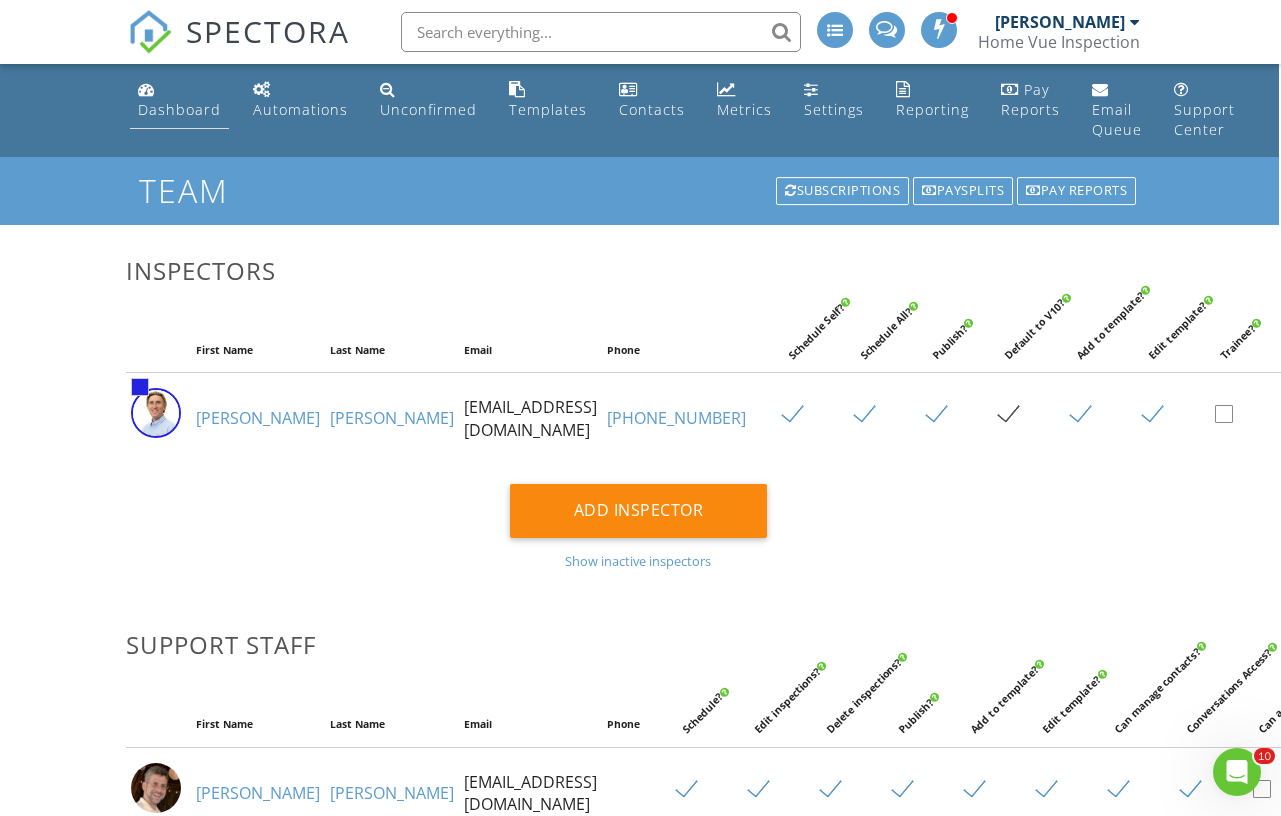 click on "Dashboard" at bounding box center (179, 109) 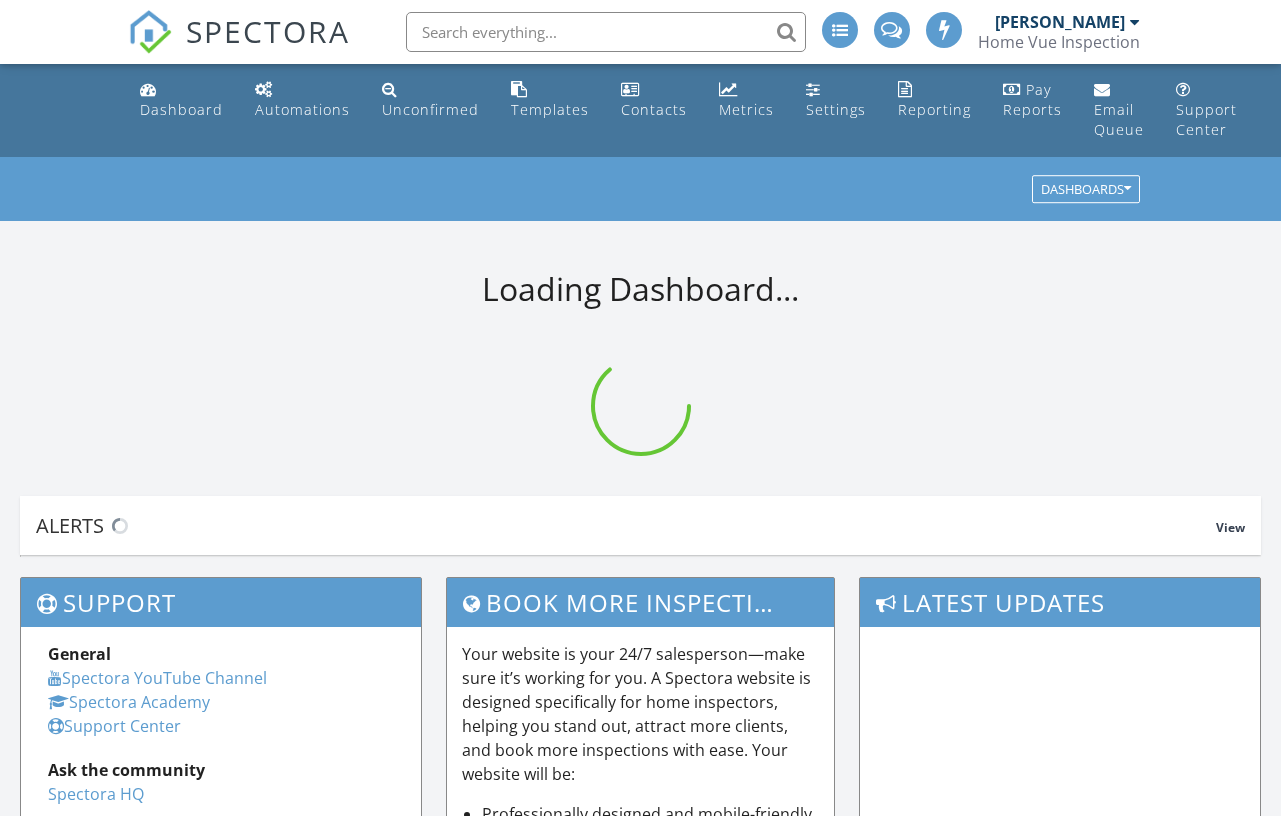 scroll, scrollTop: 0, scrollLeft: 0, axis: both 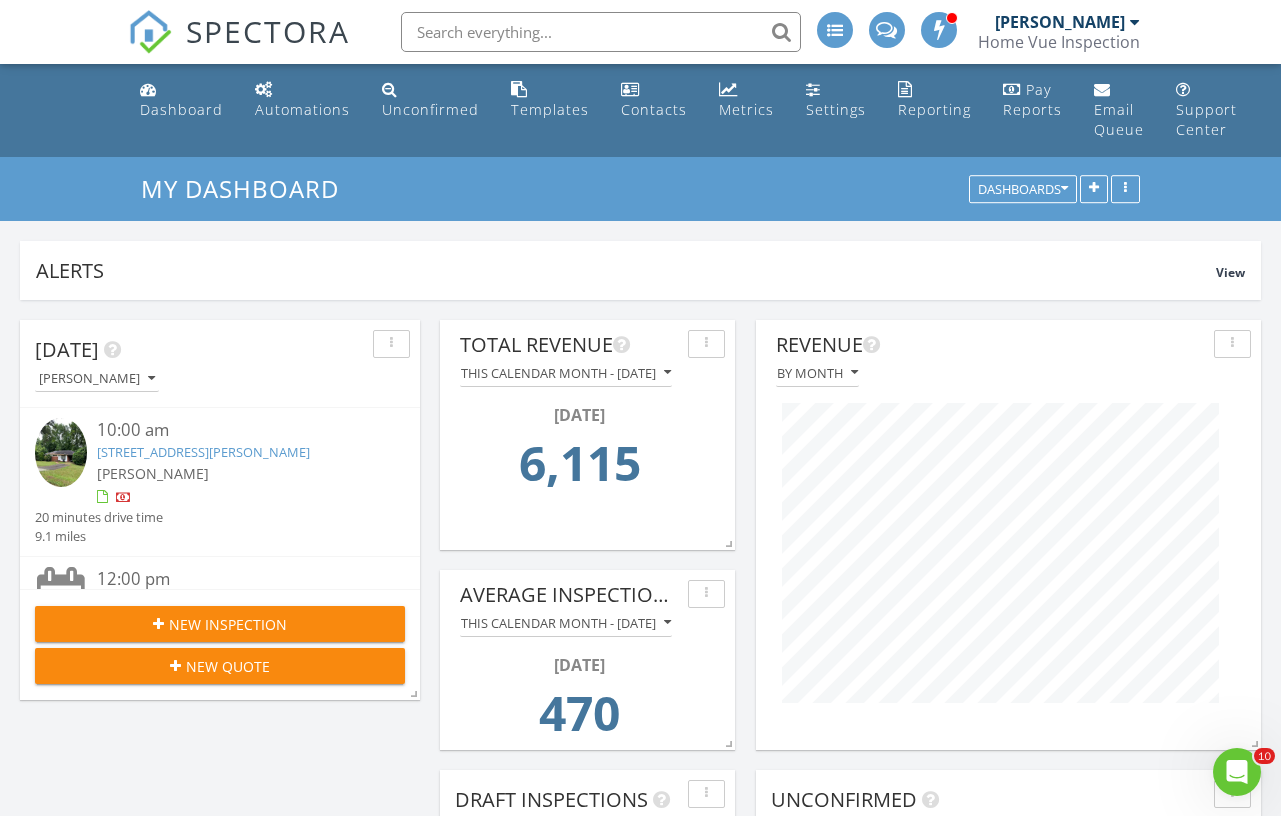 click on "2112 Jennie Linn Dr, Charlotte, NC 28215" at bounding box center (203, 452) 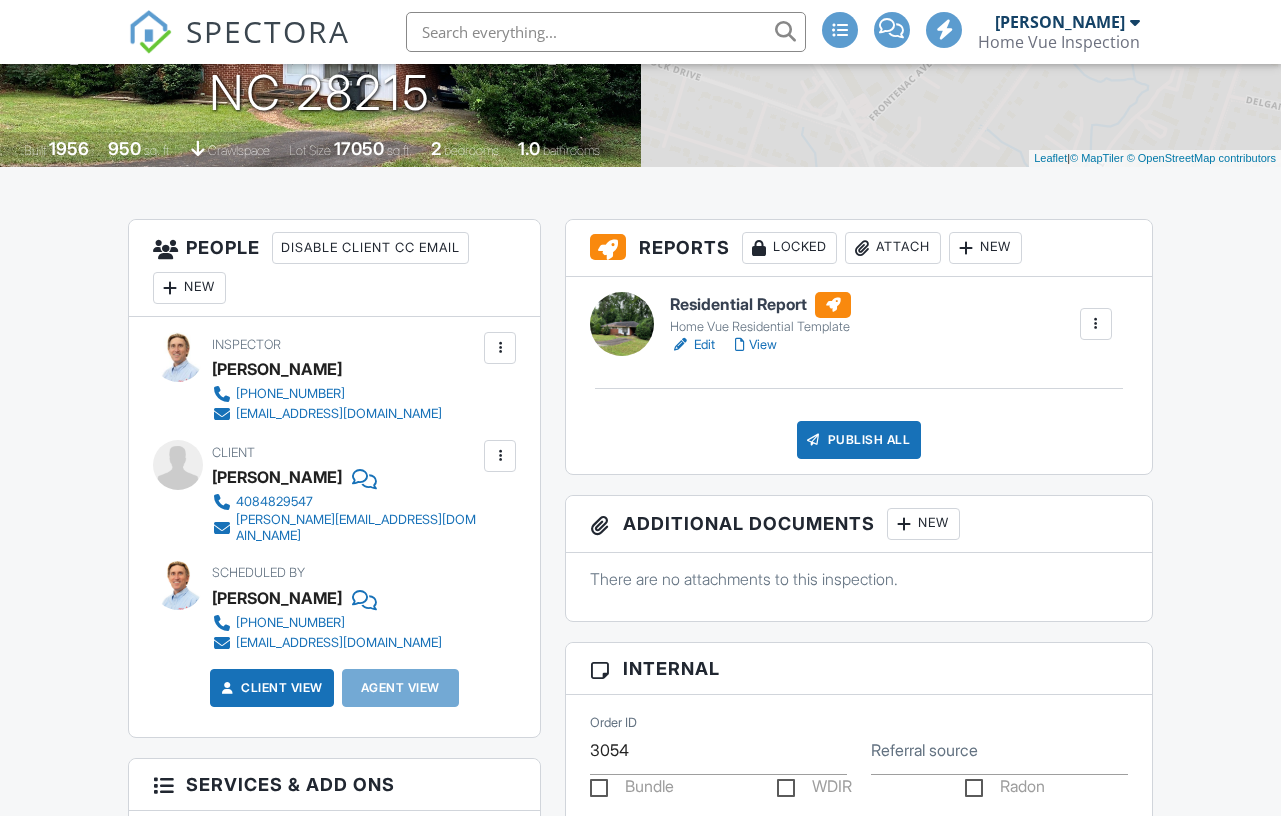 scroll, scrollTop: 460, scrollLeft: 0, axis: vertical 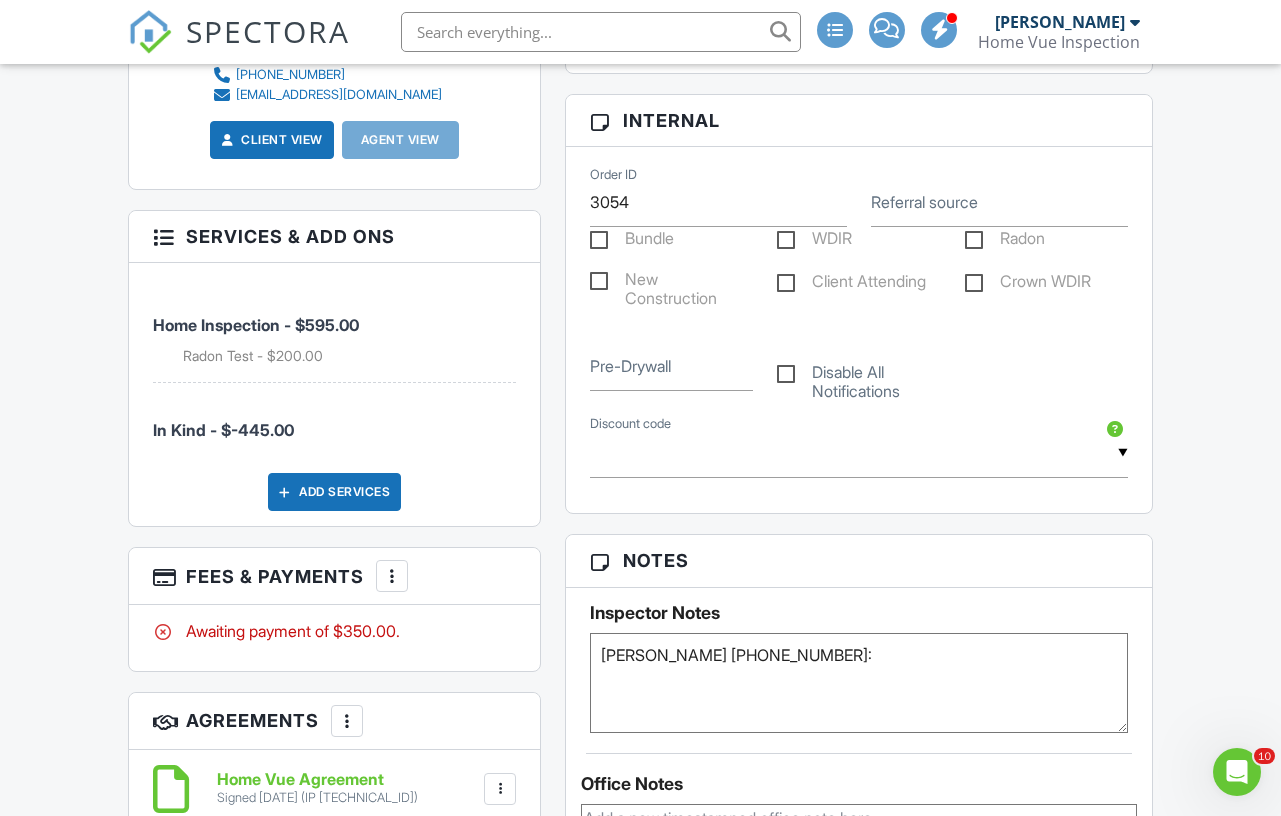 click at bounding box center [392, 576] 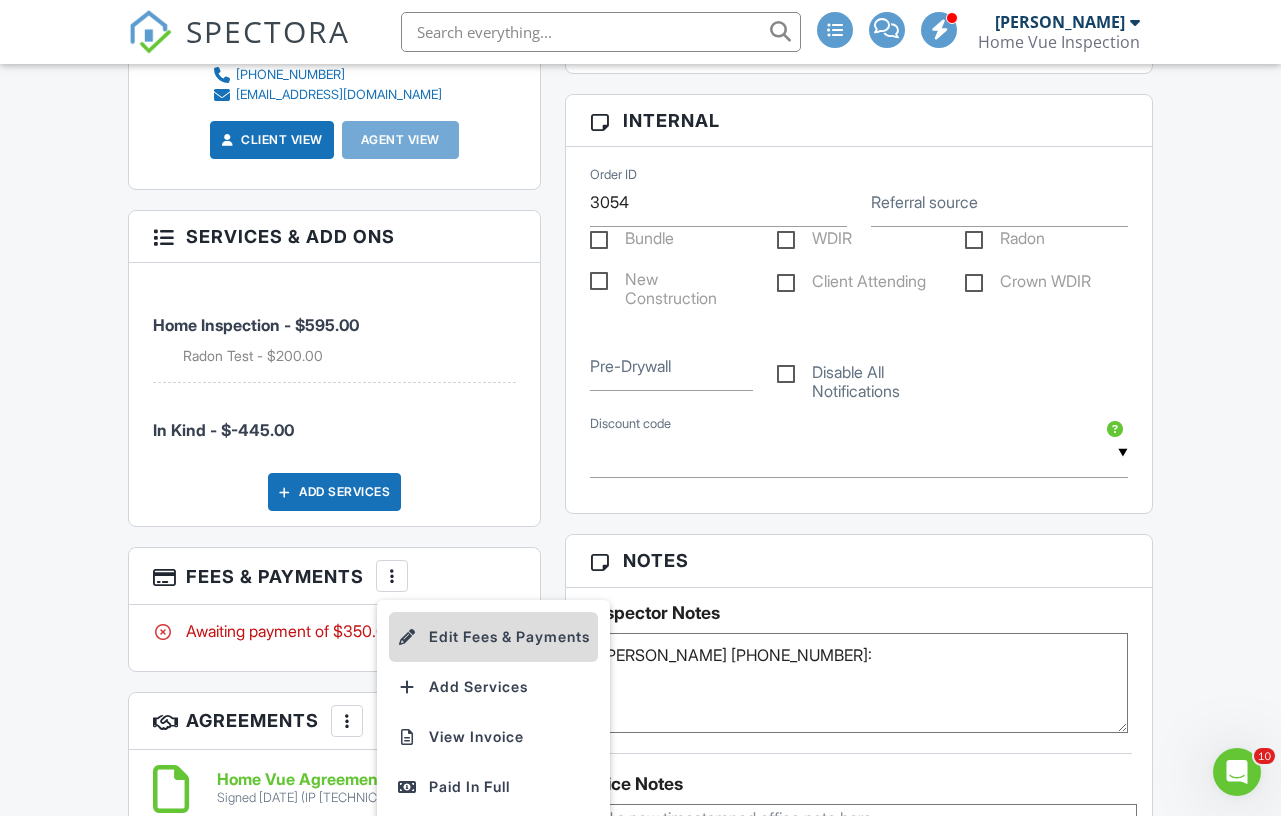 click on "Edit Fees & Payments" at bounding box center (493, 637) 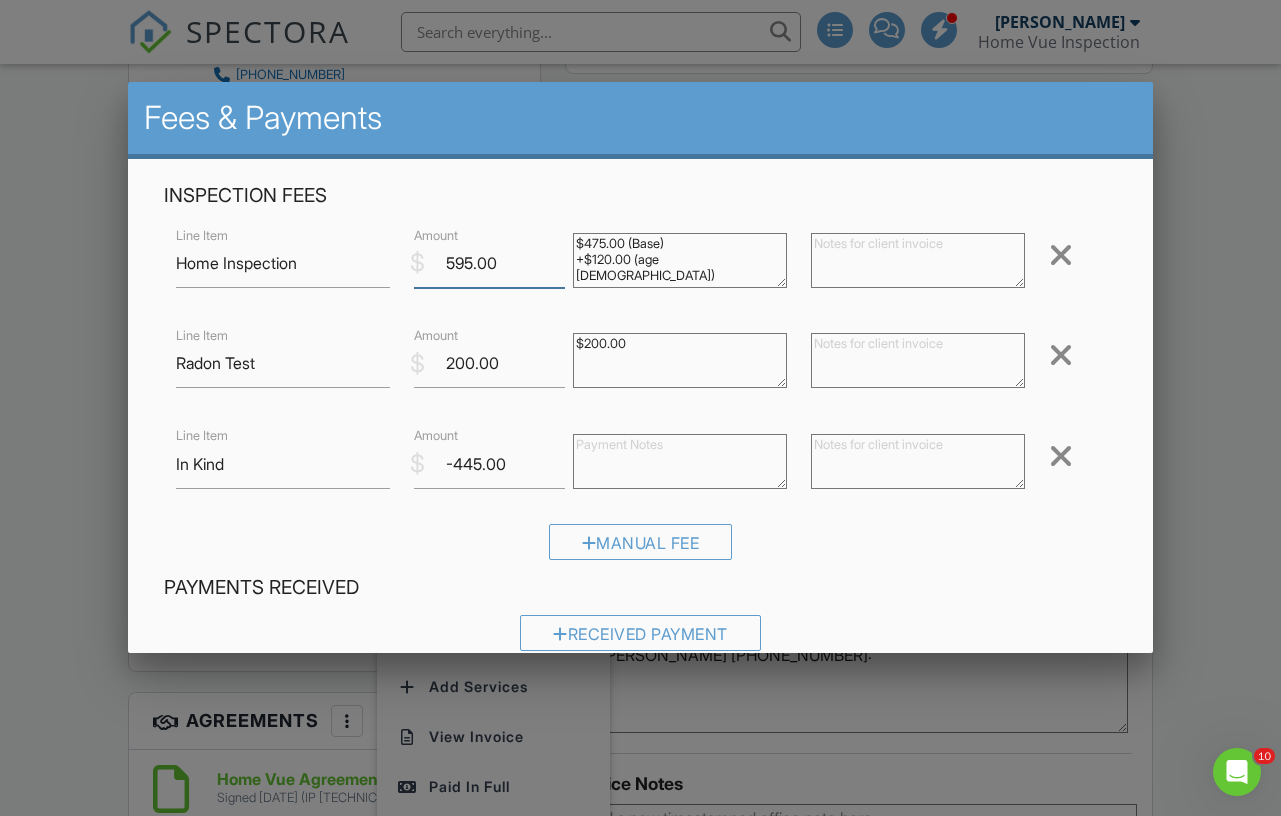 click on "595.00" at bounding box center [489, 263] 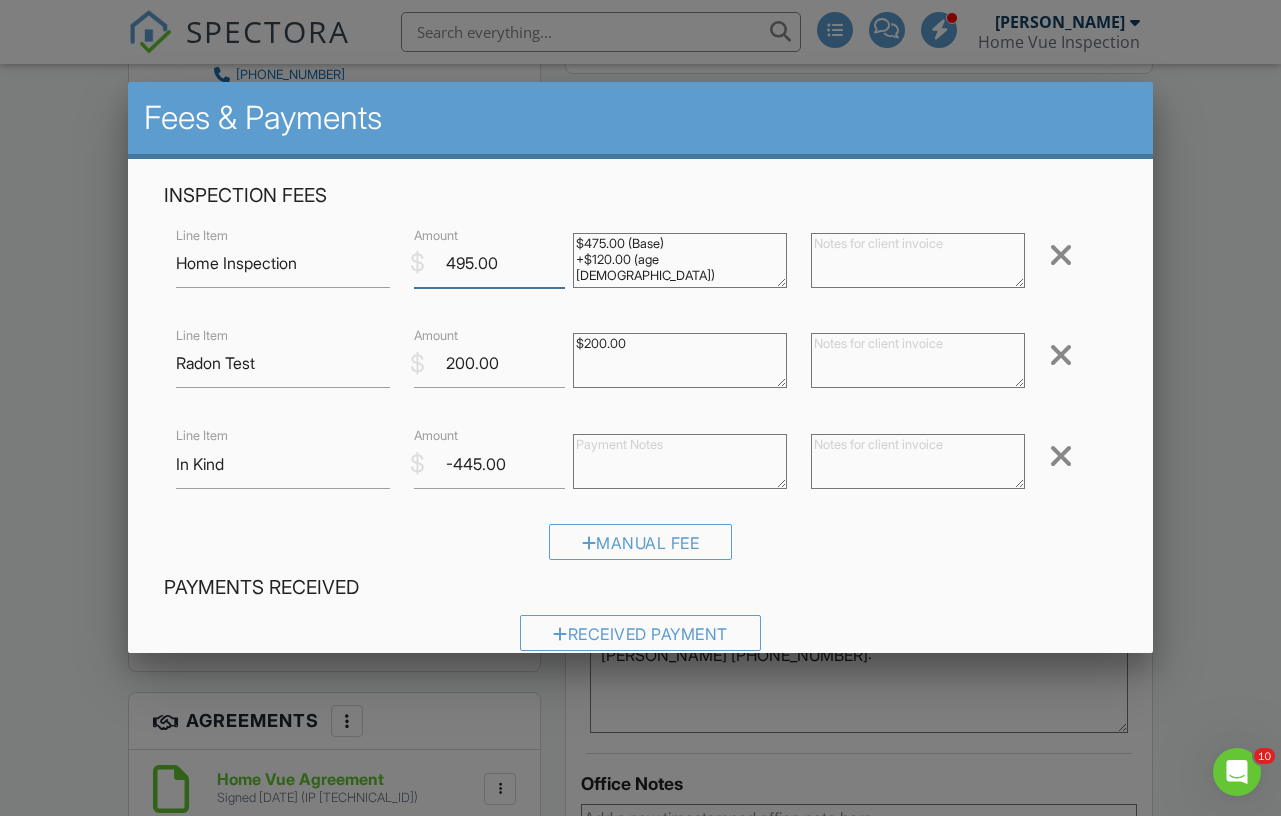 type on "495.00" 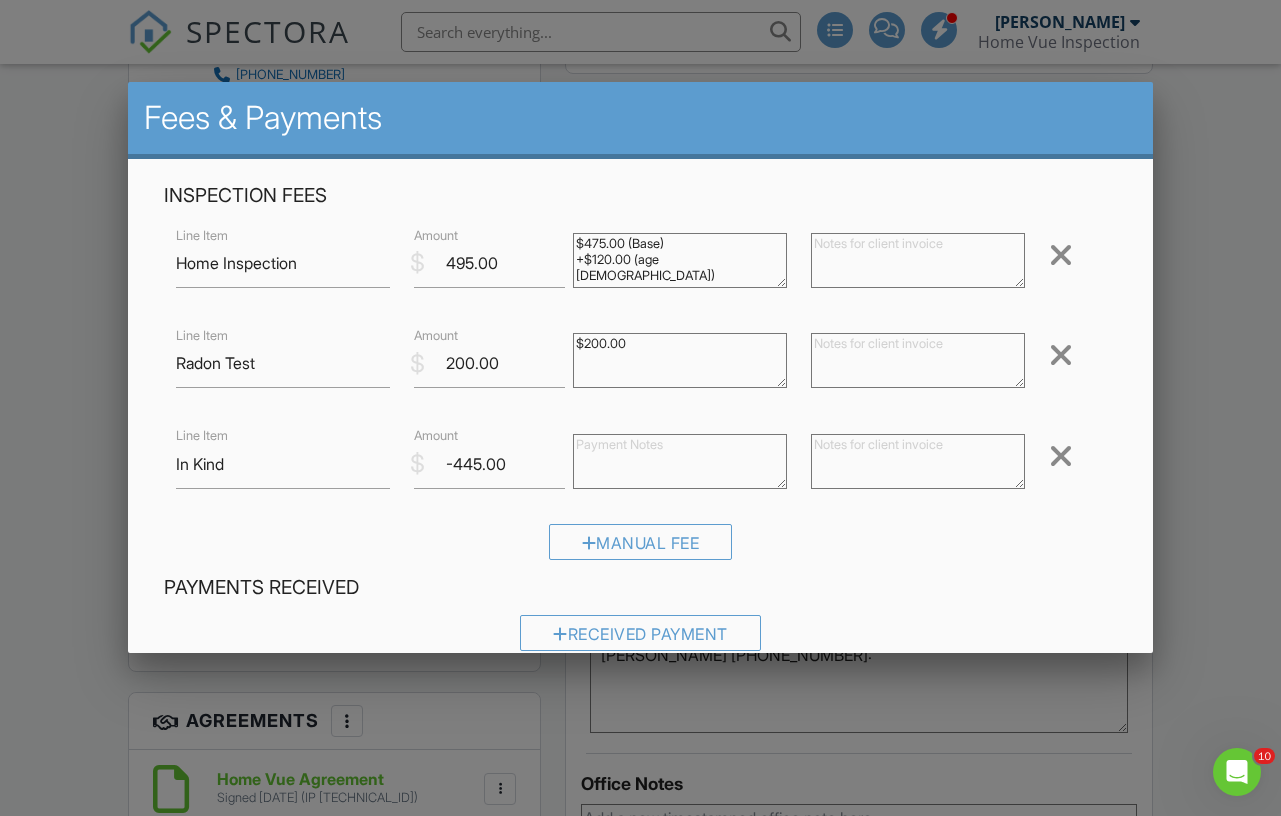 click on "Manual Fee" at bounding box center [640, 549] 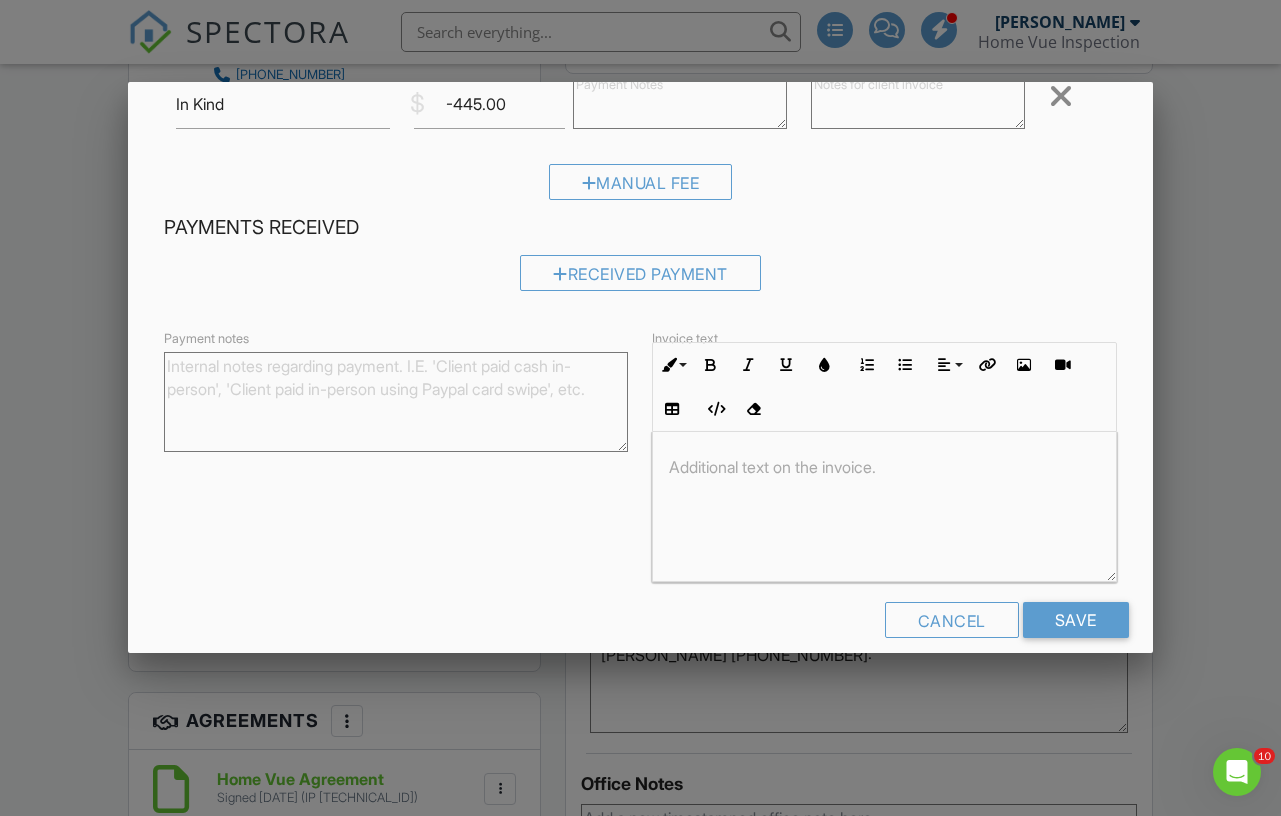 scroll, scrollTop: 382, scrollLeft: 0, axis: vertical 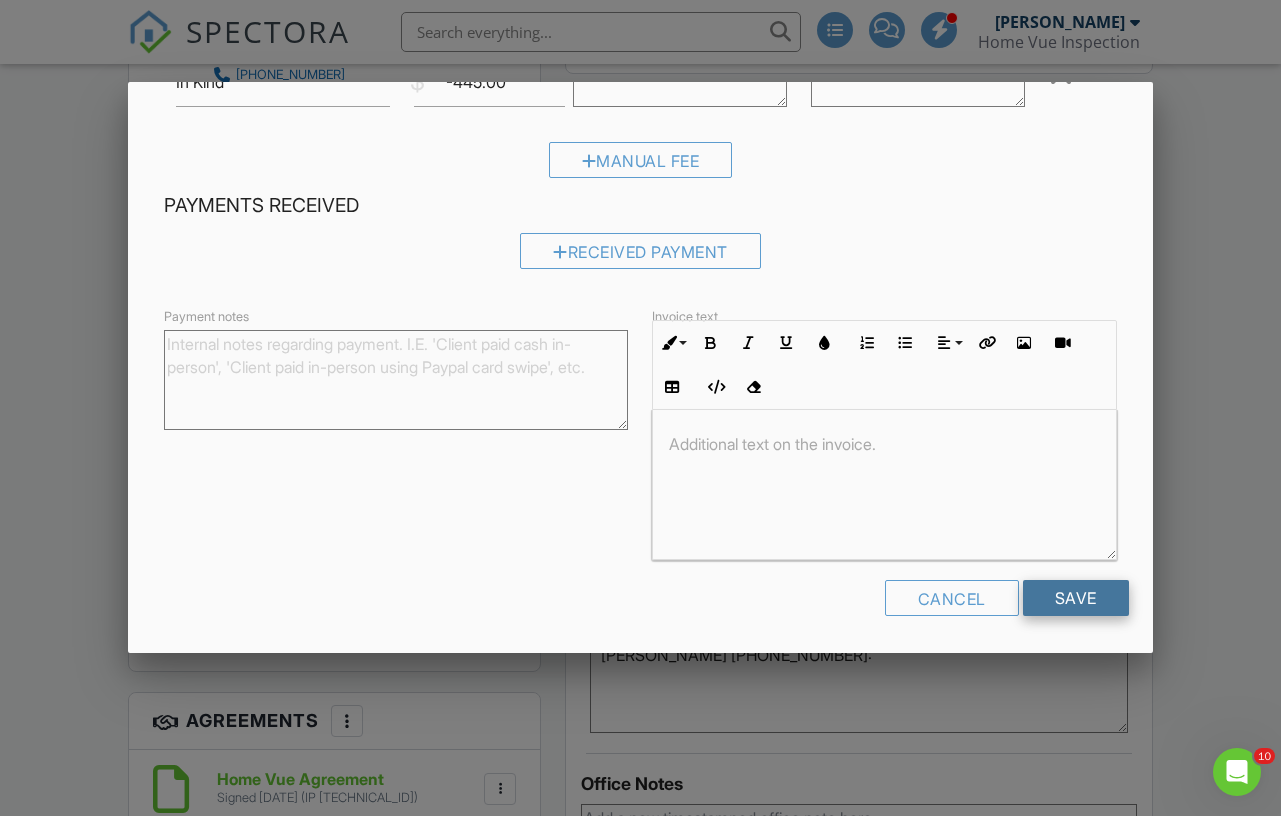 click on "Save" at bounding box center [1076, 598] 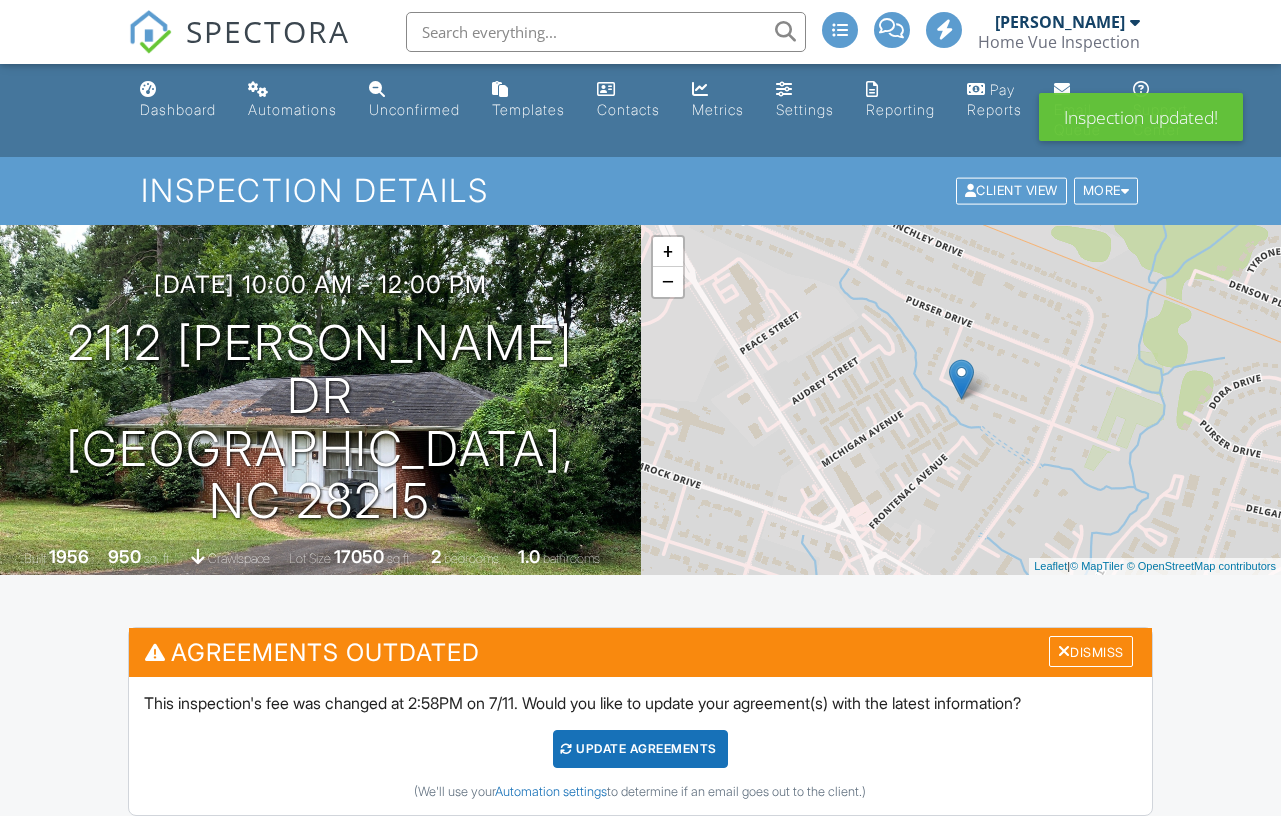 scroll, scrollTop: 0, scrollLeft: 0, axis: both 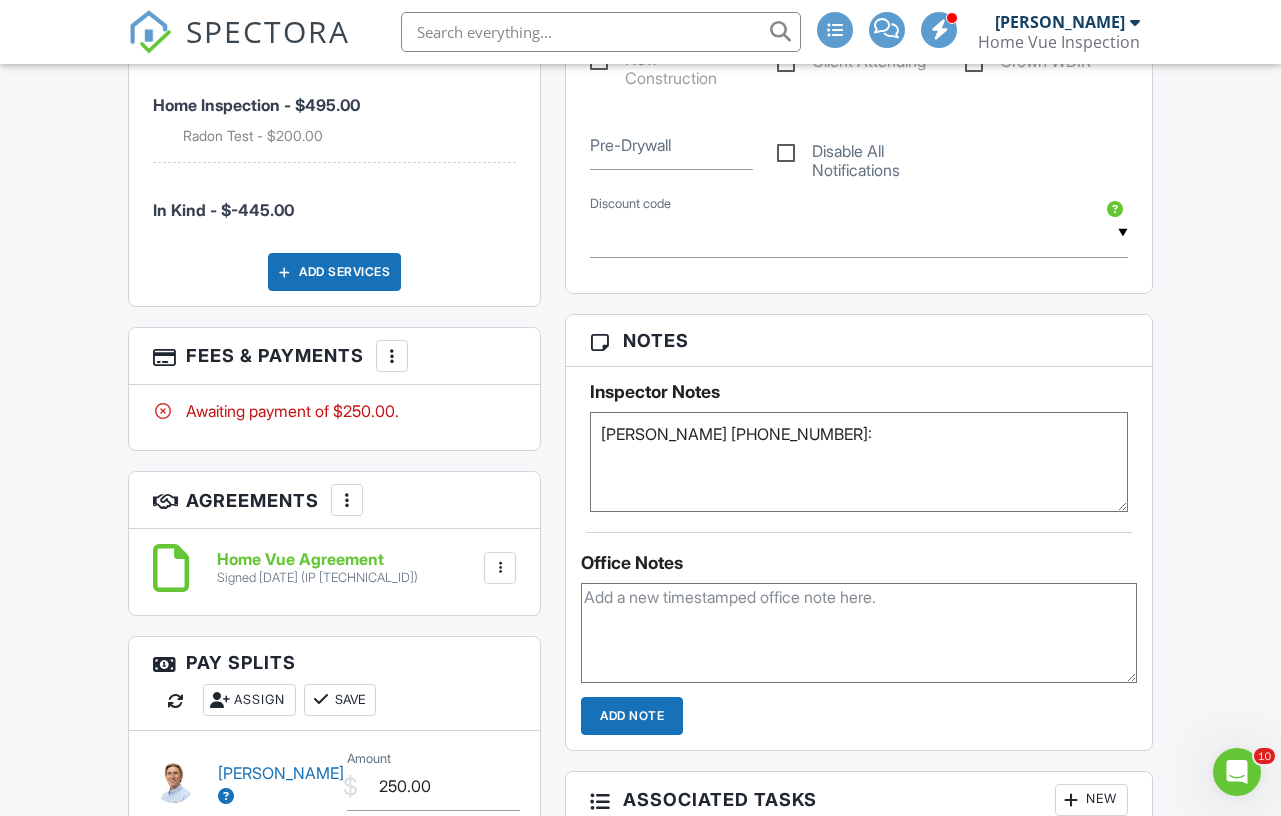 click at bounding box center [859, 633] 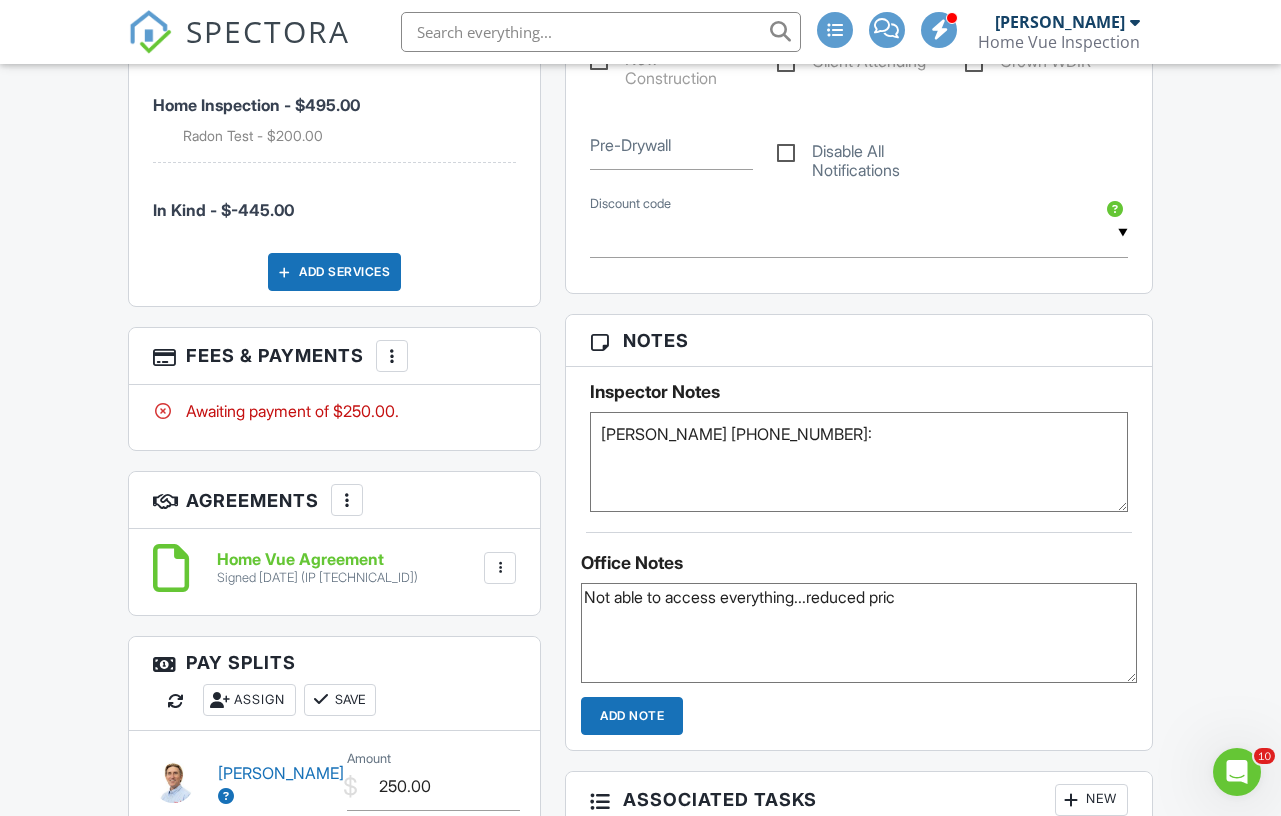 type on "Not able to access everything...reduced price" 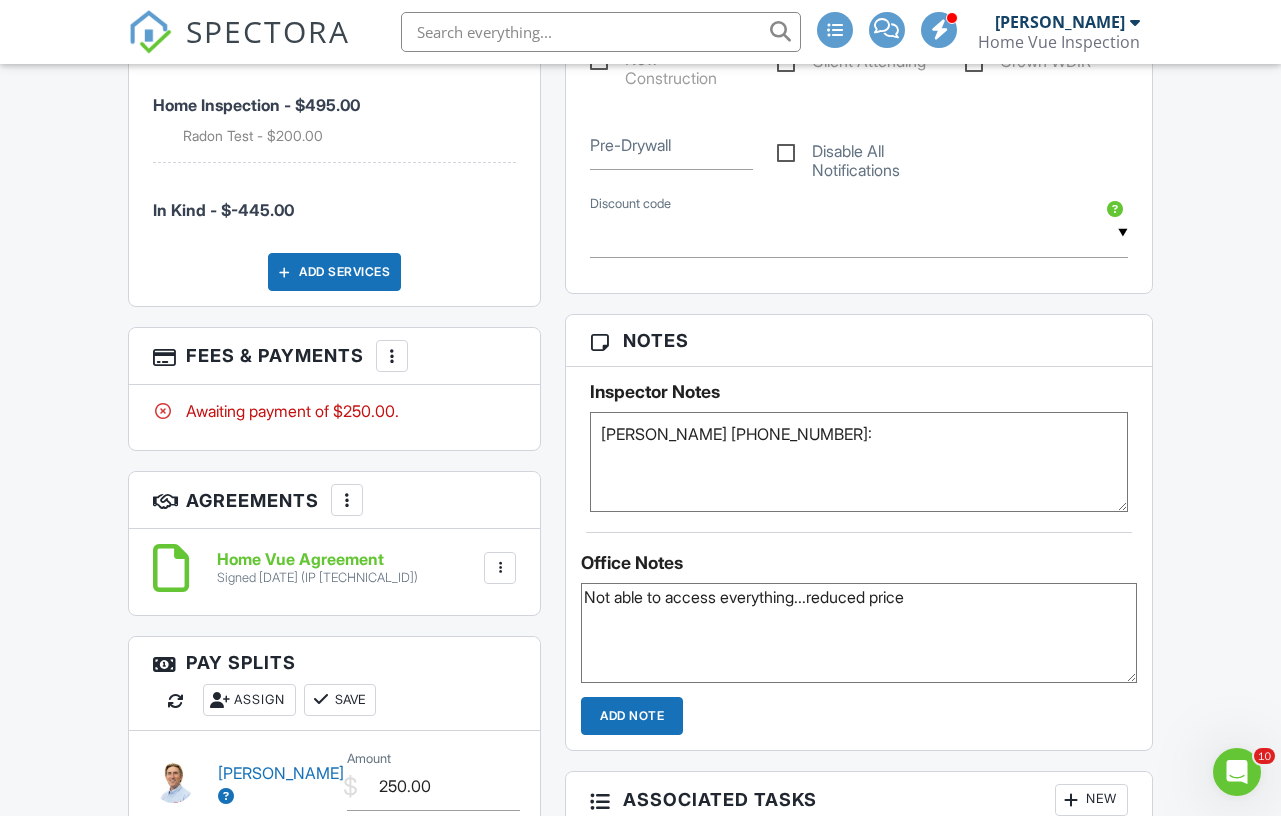 click on "Not able to access everything...reduced price" at bounding box center [859, 633] 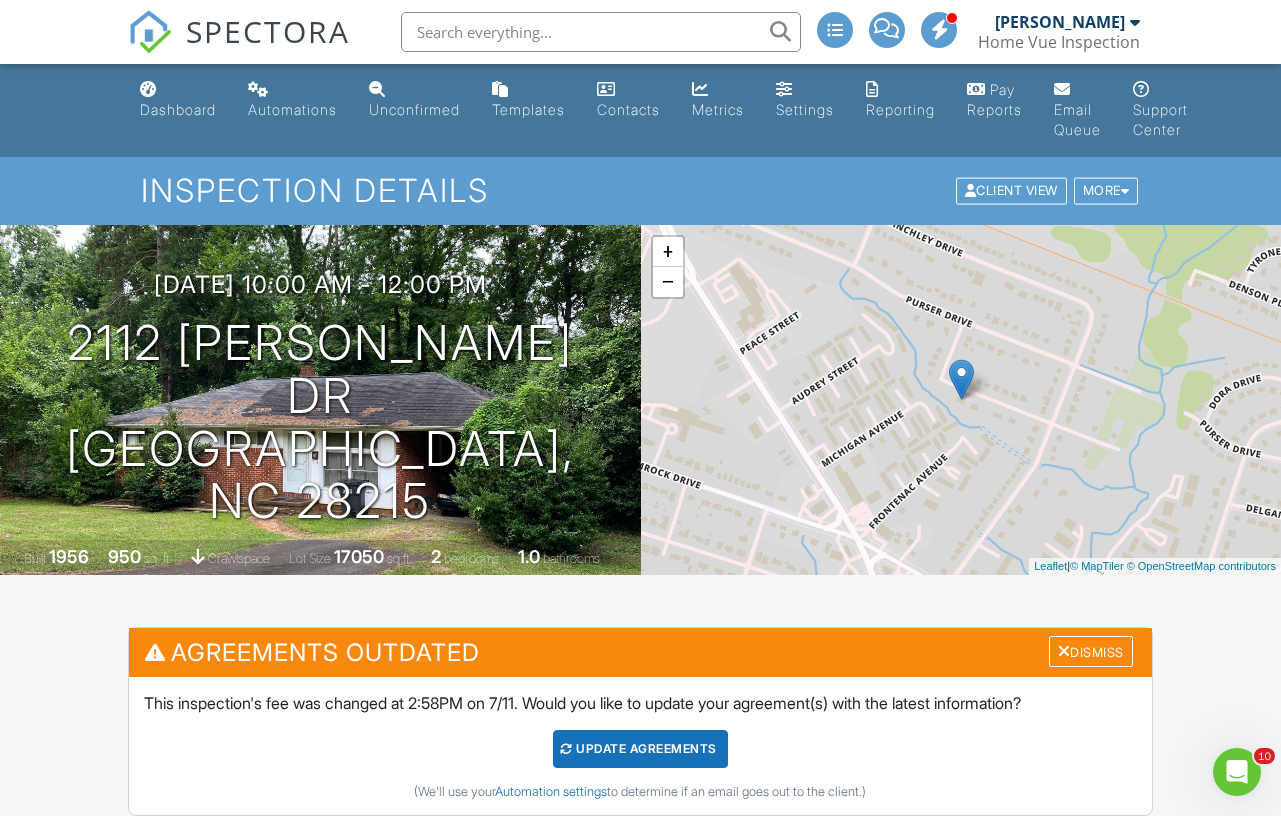 scroll, scrollTop: 0, scrollLeft: 0, axis: both 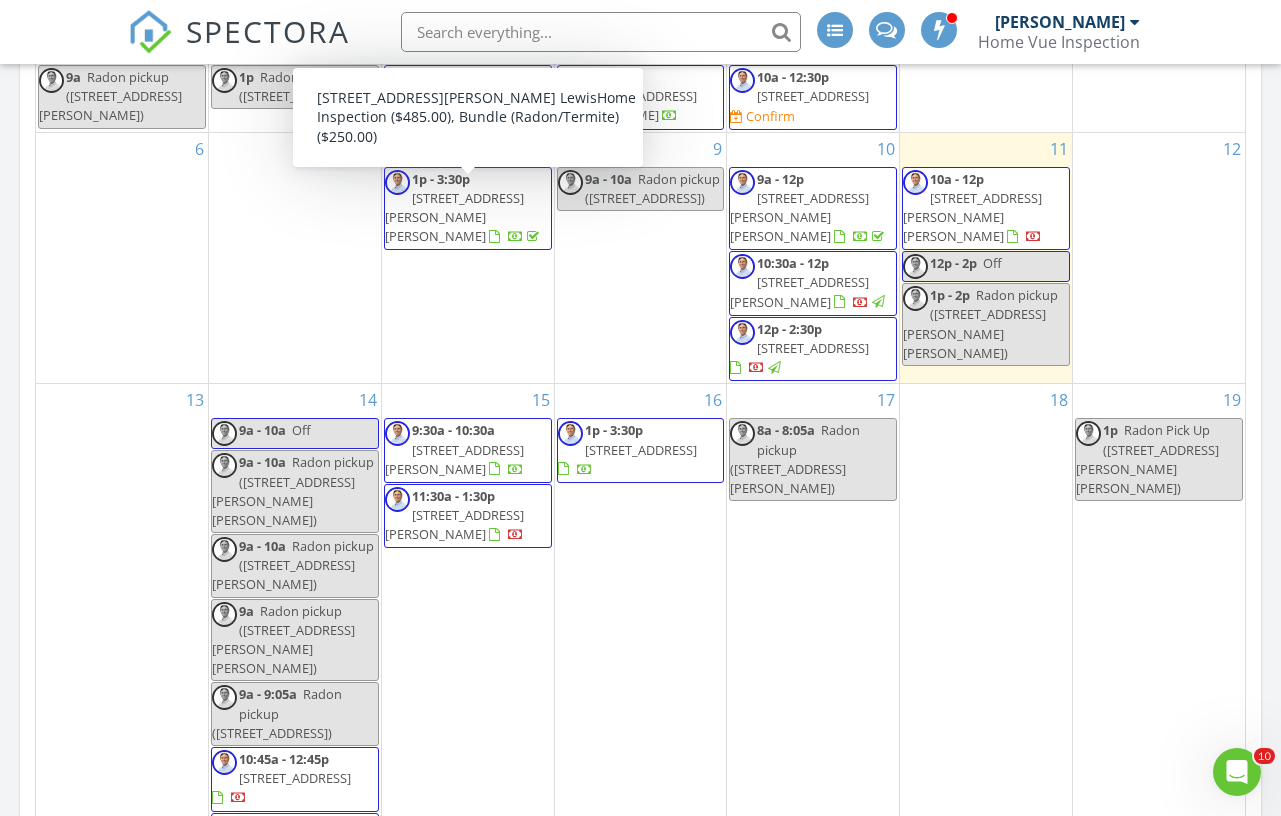 click on "8417 Hirsch Dr, Charlotte 28277" at bounding box center (454, 217) 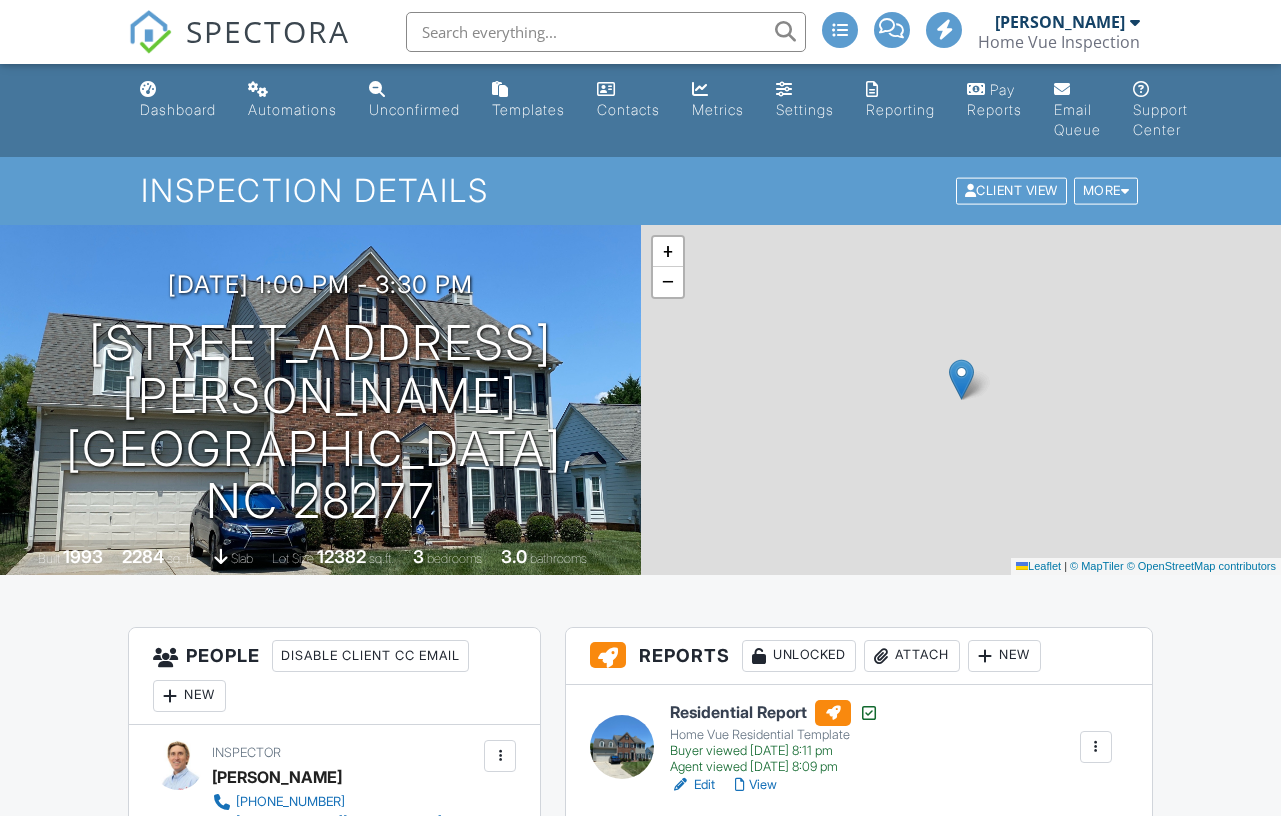 scroll, scrollTop: 545, scrollLeft: 0, axis: vertical 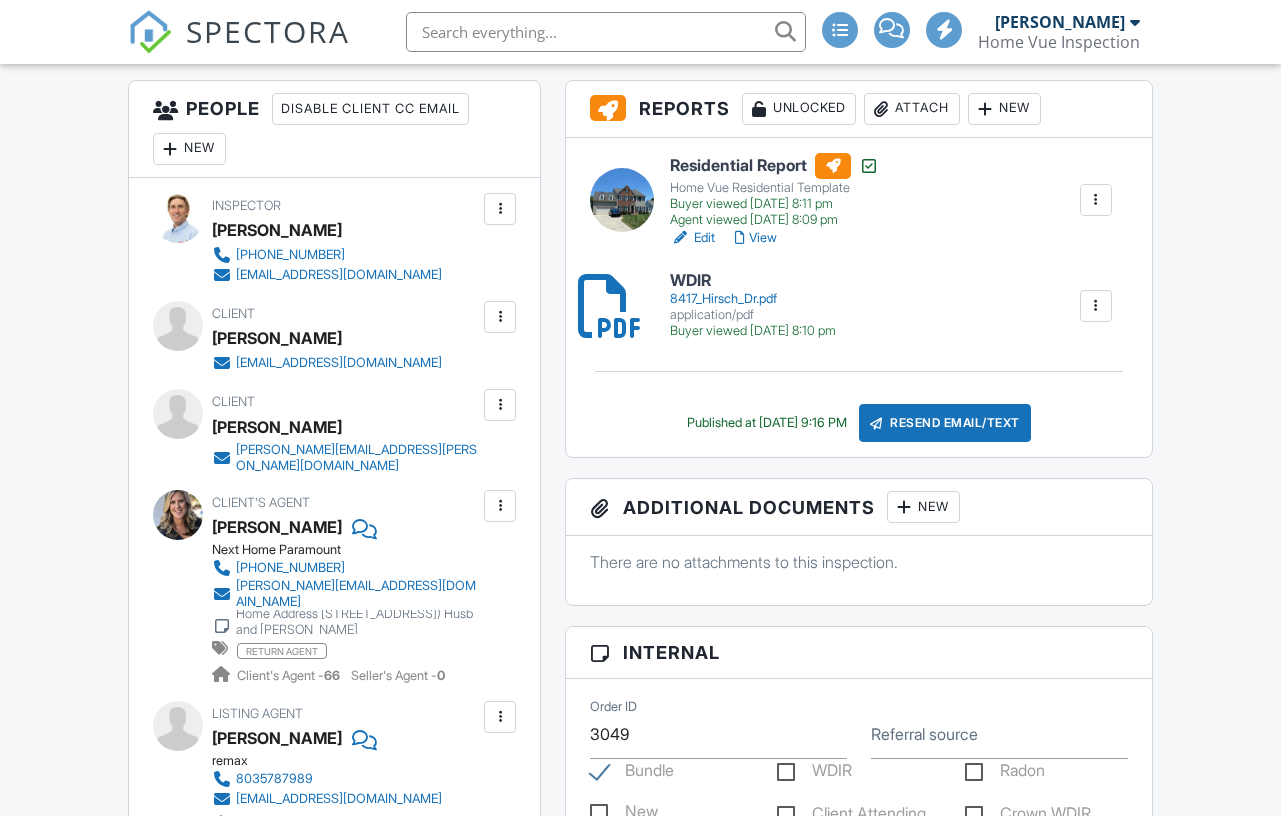 click on "Attach" at bounding box center (912, 109) 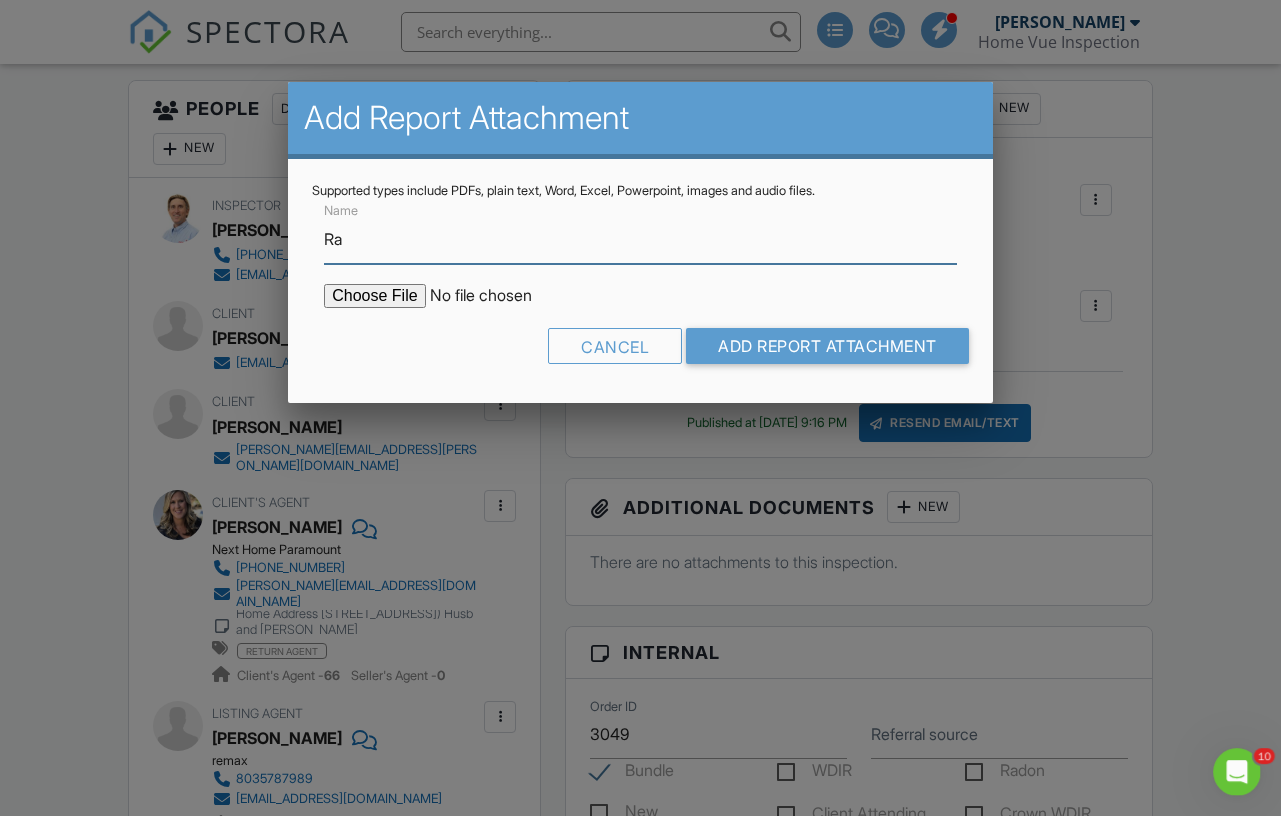 scroll, scrollTop: 0, scrollLeft: 0, axis: both 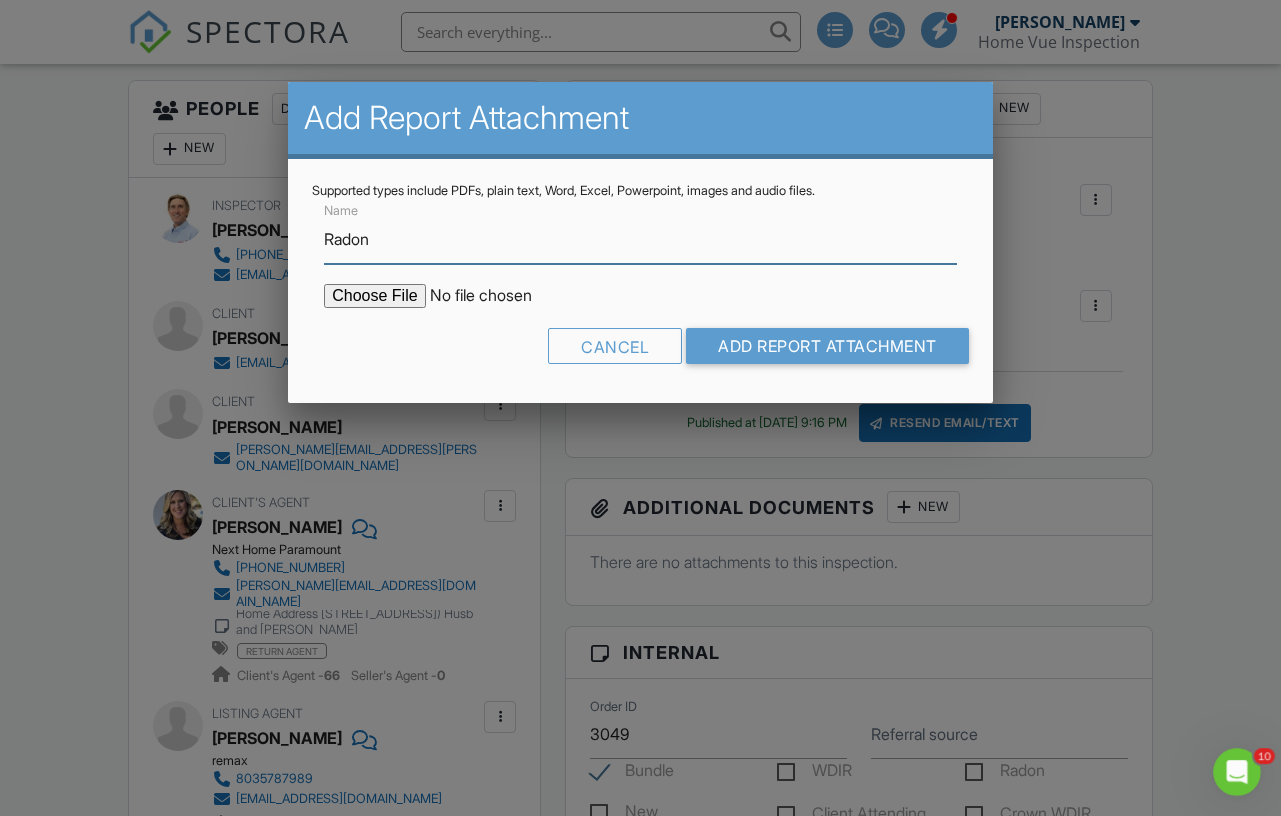 type on "Radon" 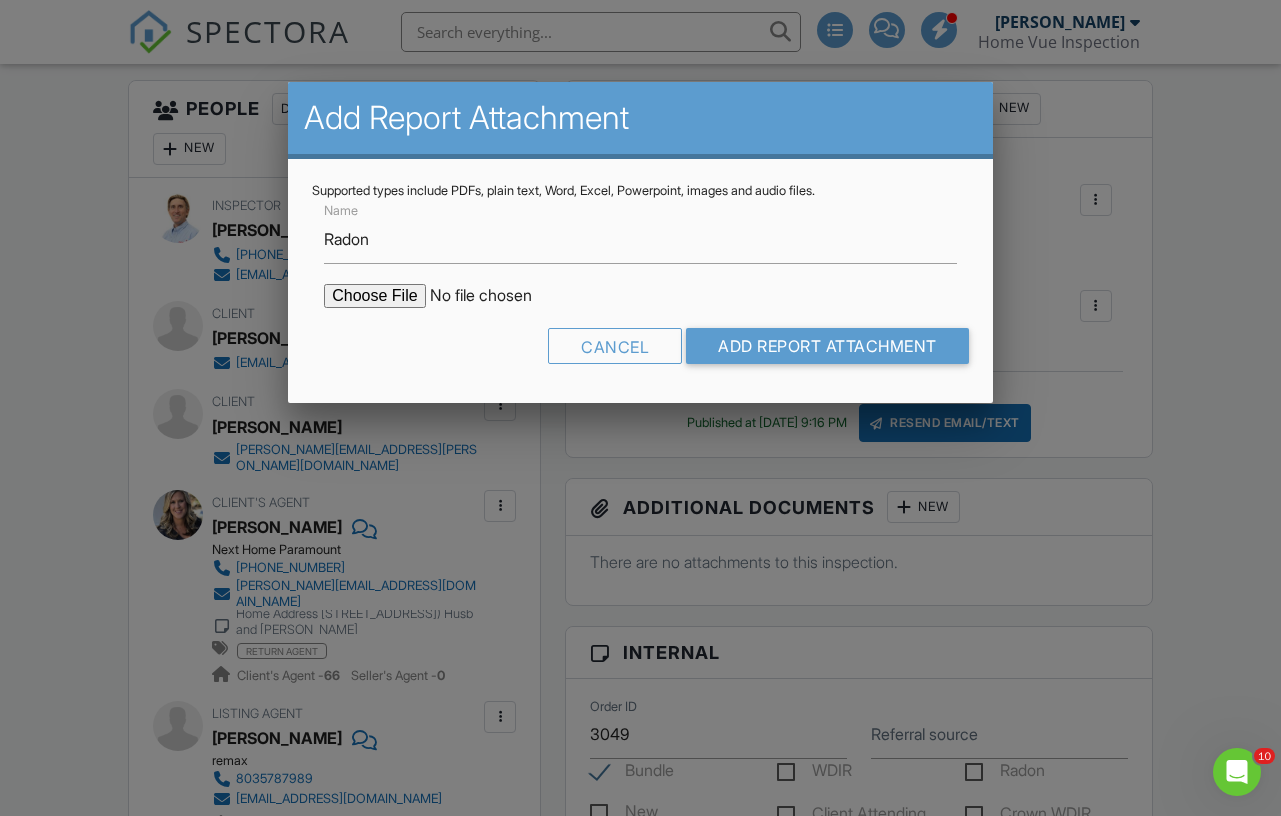 click at bounding box center (494, 296) 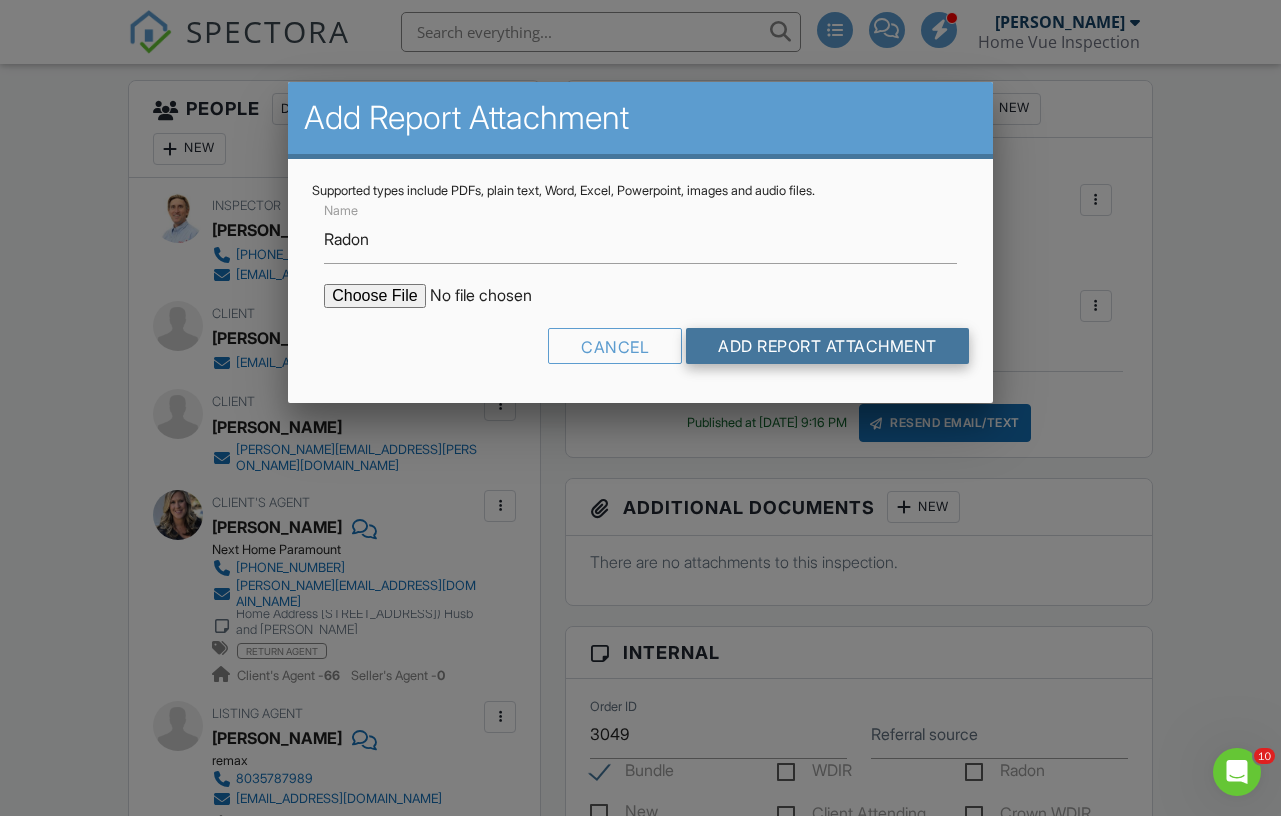 click on "Add Report Attachment" at bounding box center (827, 346) 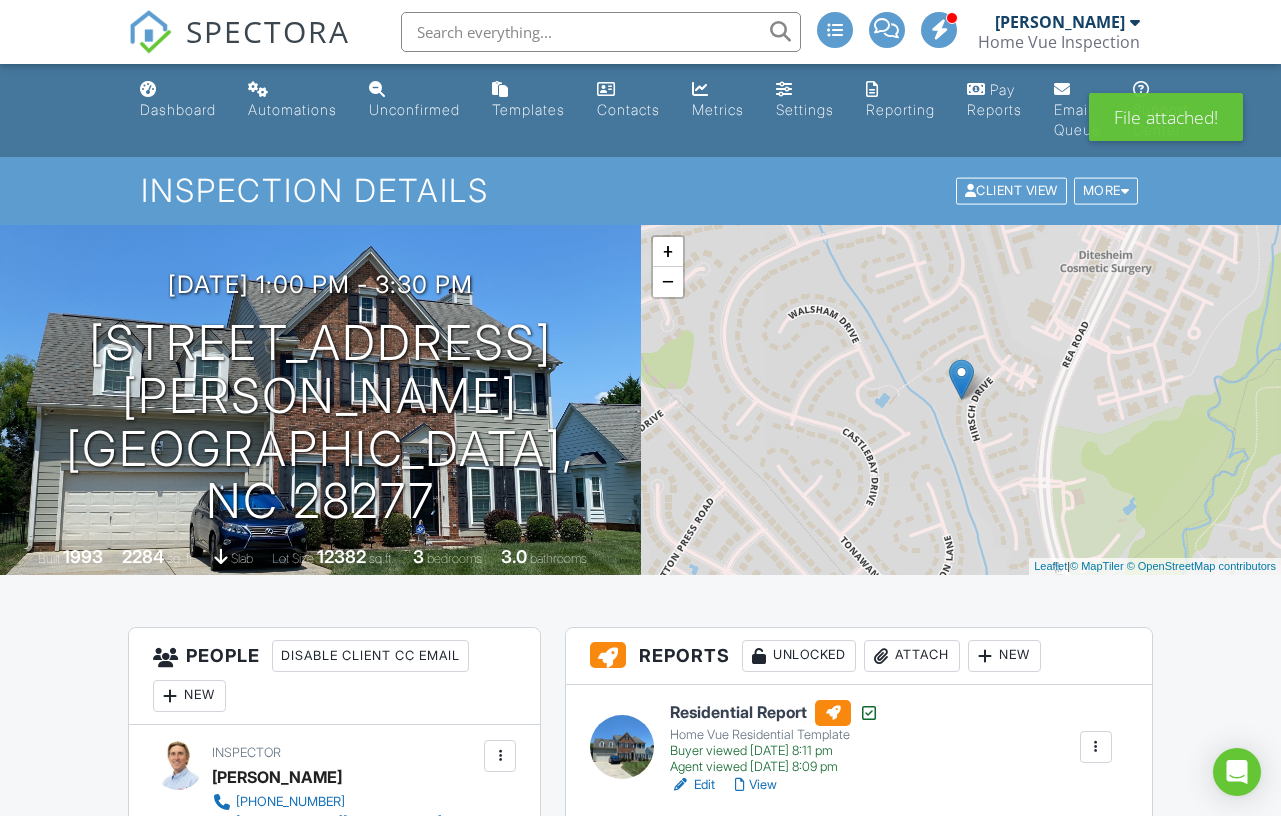 scroll, scrollTop: 79, scrollLeft: 0, axis: vertical 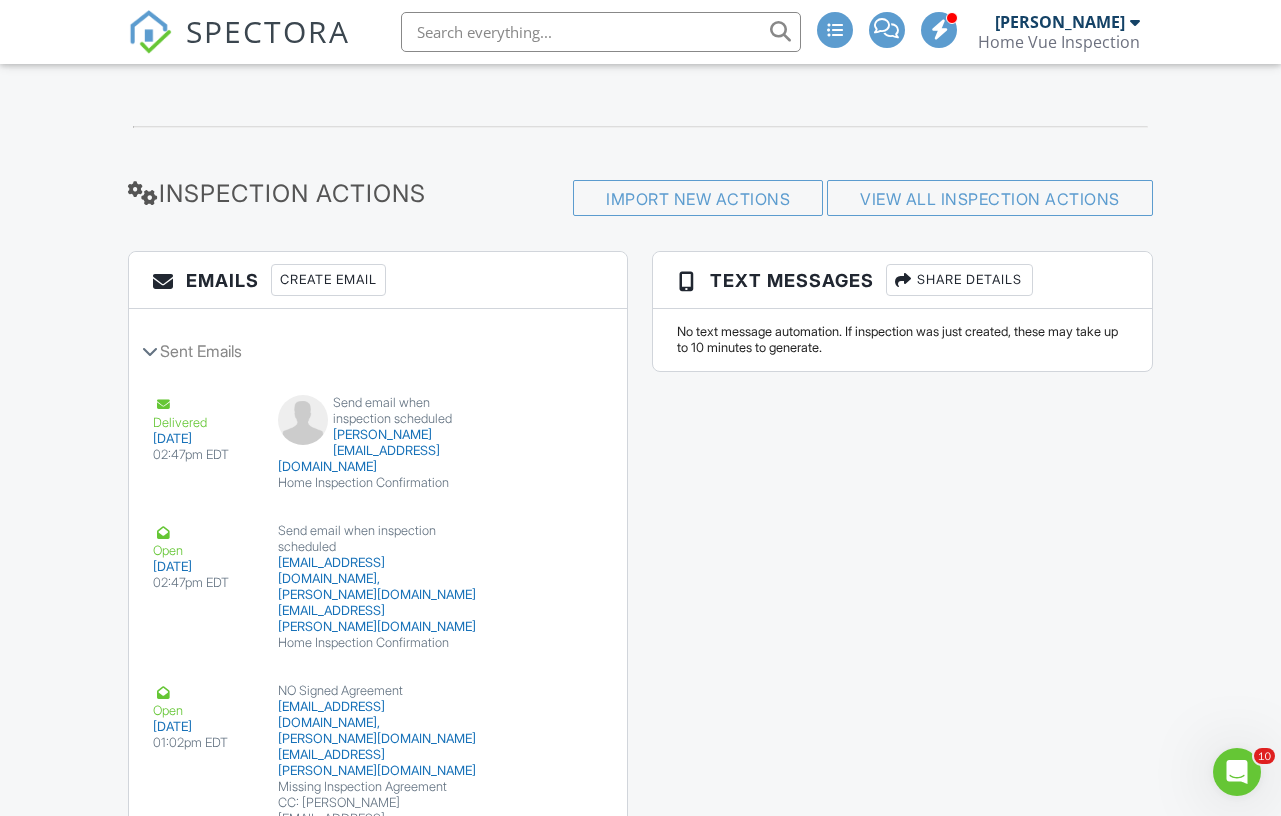 click on "Create Email" at bounding box center (328, 280) 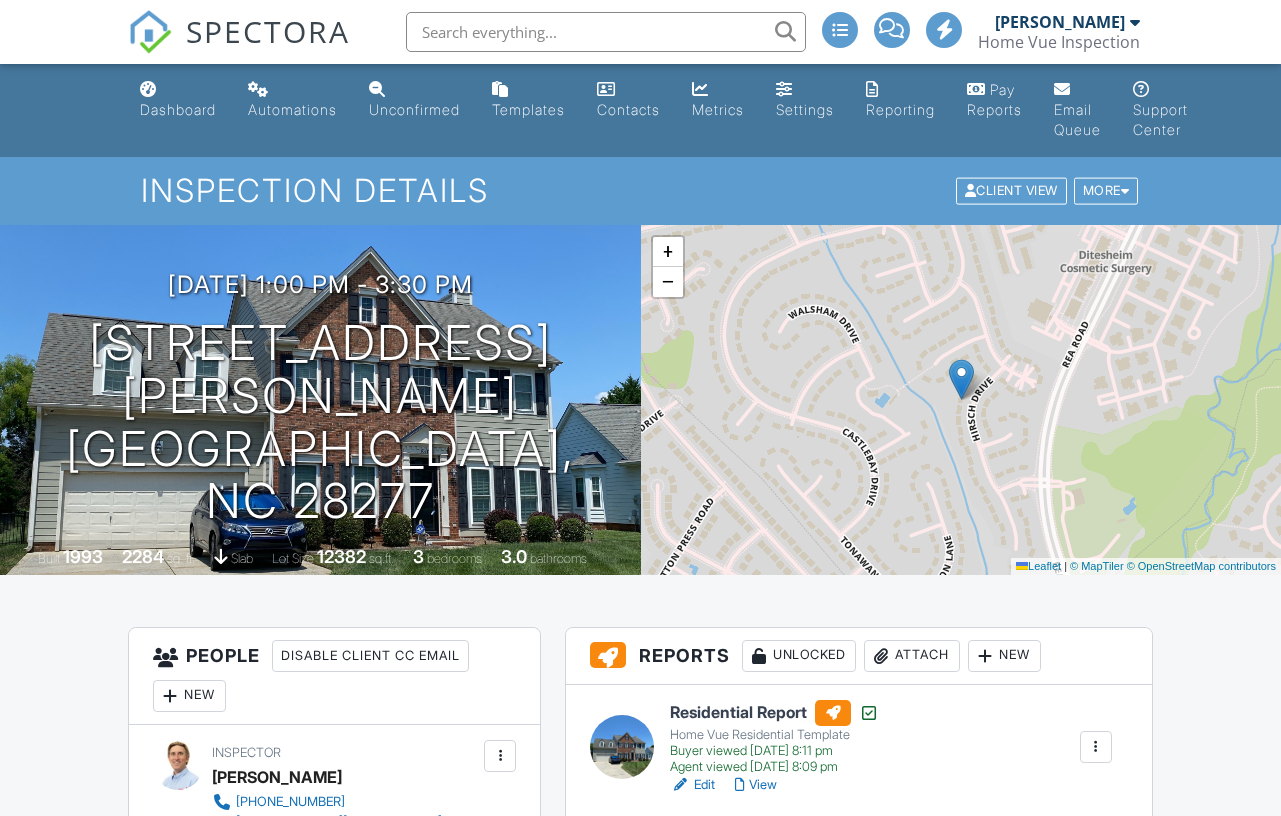 scroll, scrollTop: 3063, scrollLeft: 0, axis: vertical 